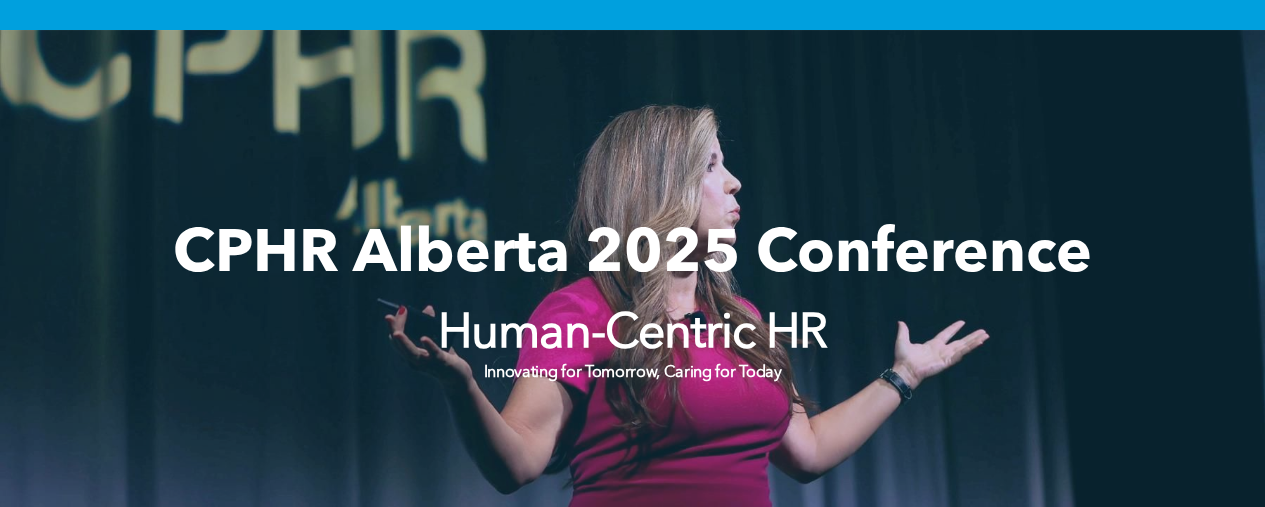 scroll, scrollTop: 0, scrollLeft: 0, axis: both 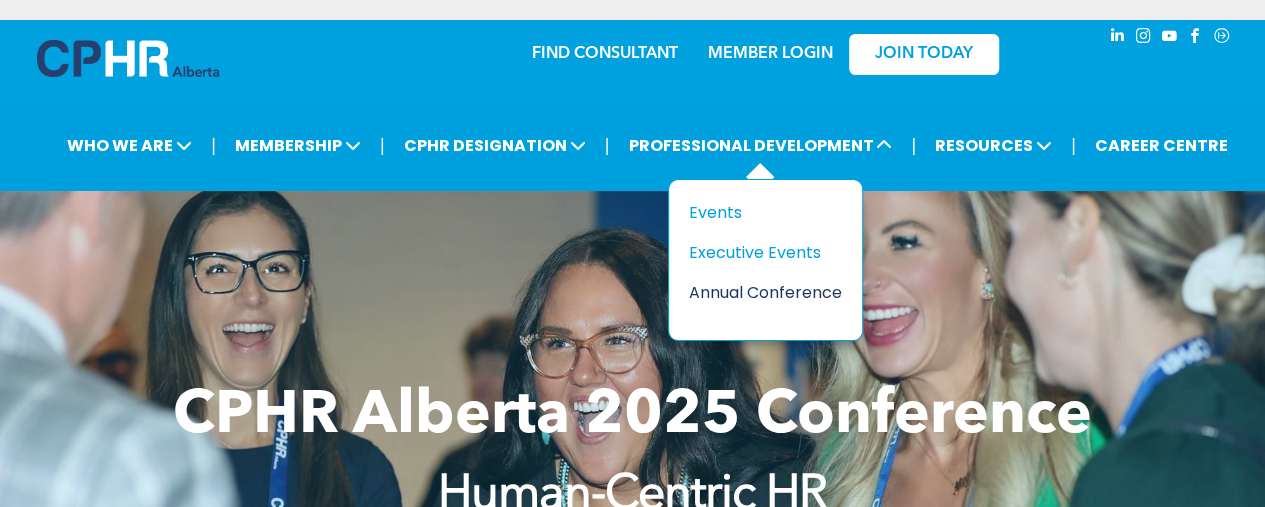 click on "Annual Conference" at bounding box center [758, 292] 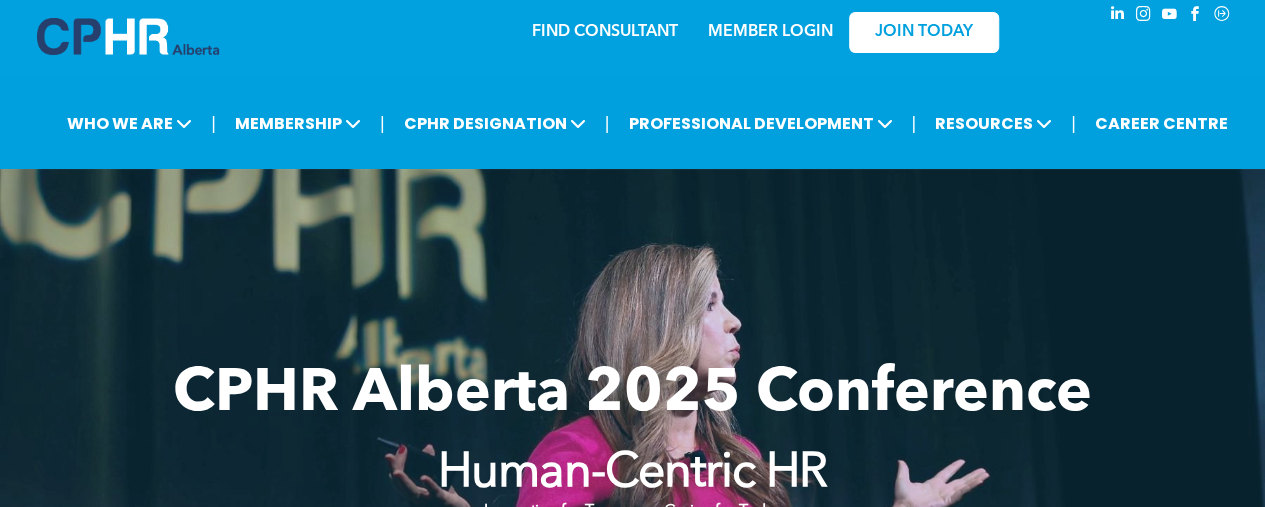 scroll, scrollTop: 0, scrollLeft: 0, axis: both 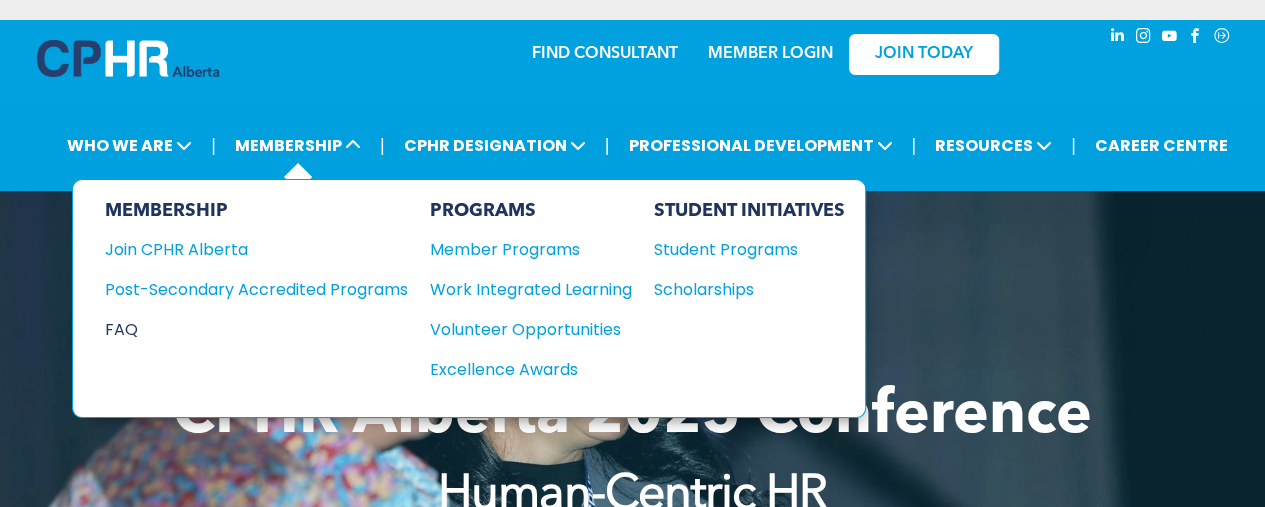 click on "FAQ" at bounding box center (241, 329) 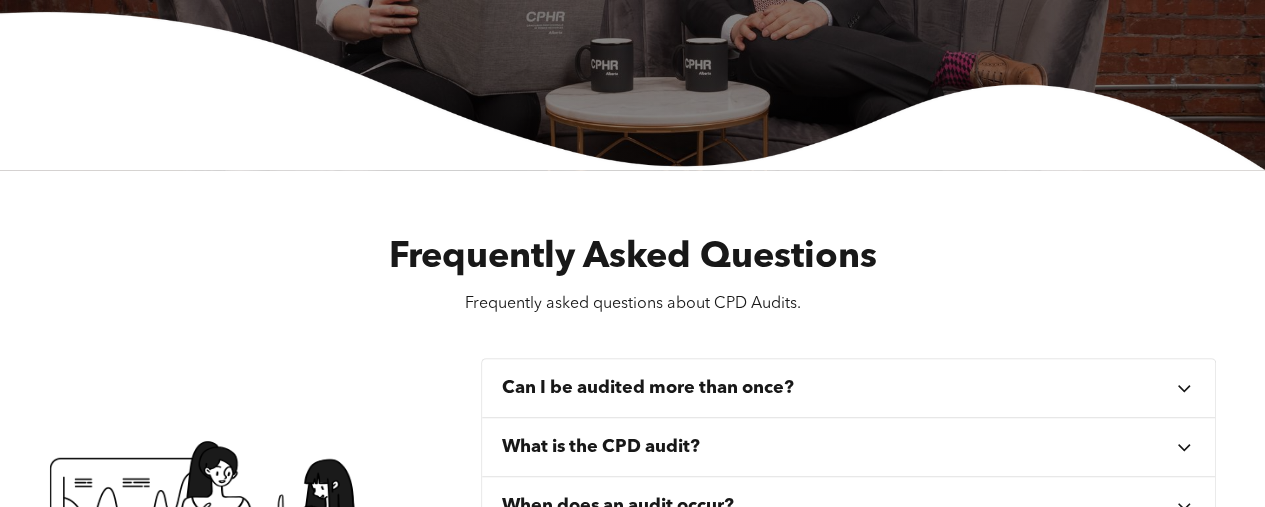 scroll, scrollTop: 0, scrollLeft: 0, axis: both 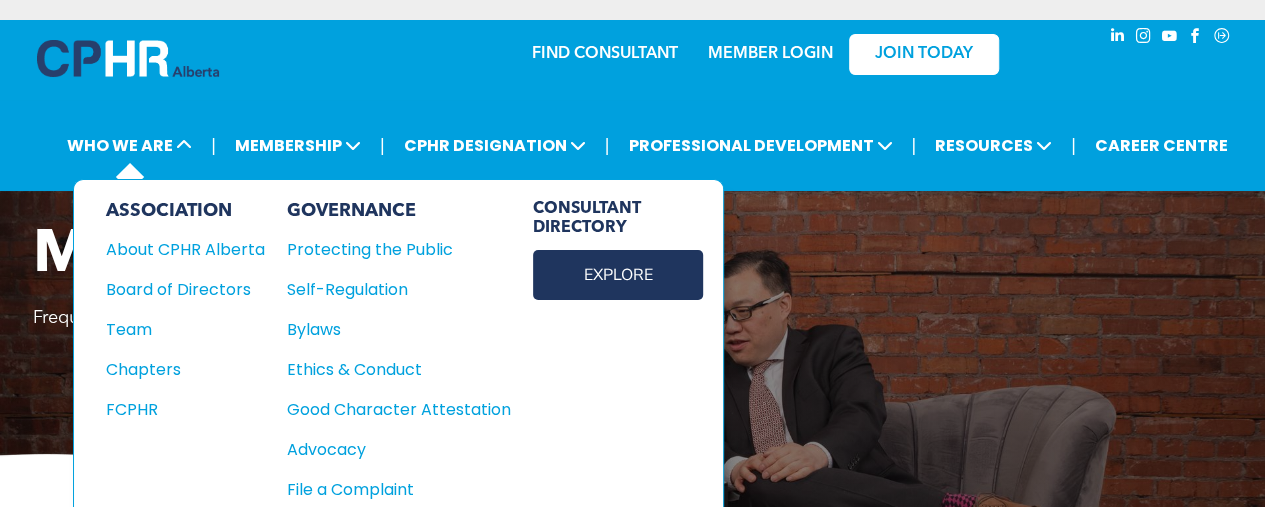 click on "EXPLORE" at bounding box center [618, 275] 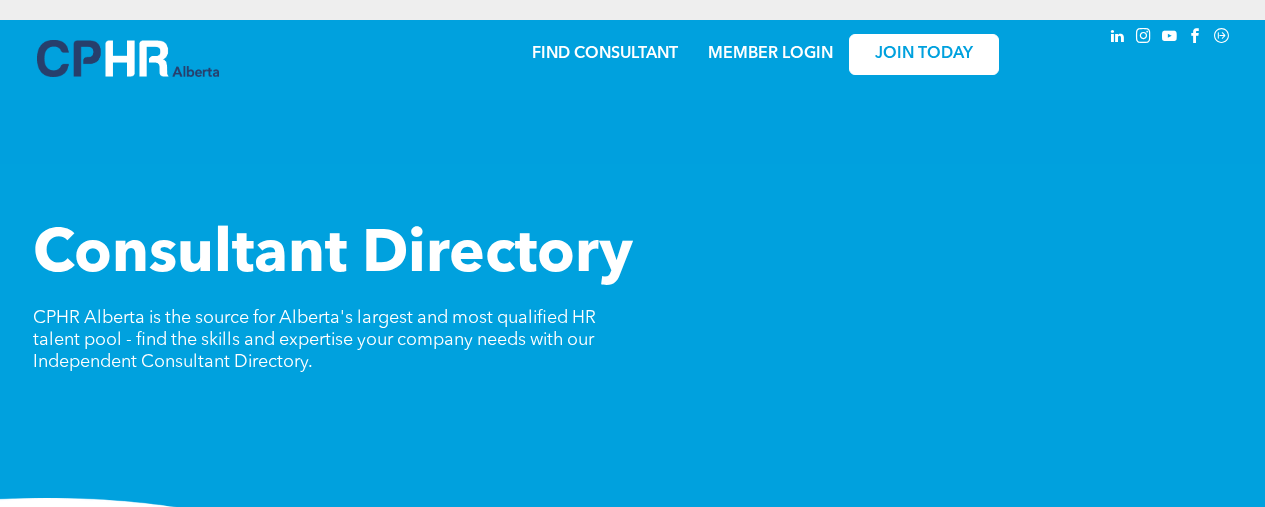 scroll, scrollTop: 0, scrollLeft: 0, axis: both 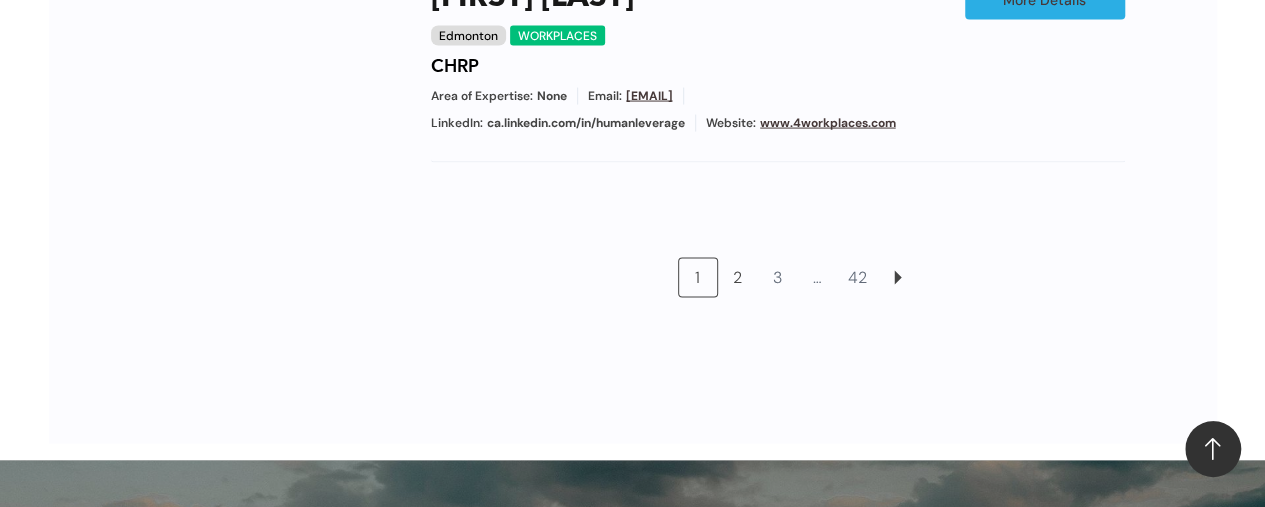 click on "2" at bounding box center [738, 278] 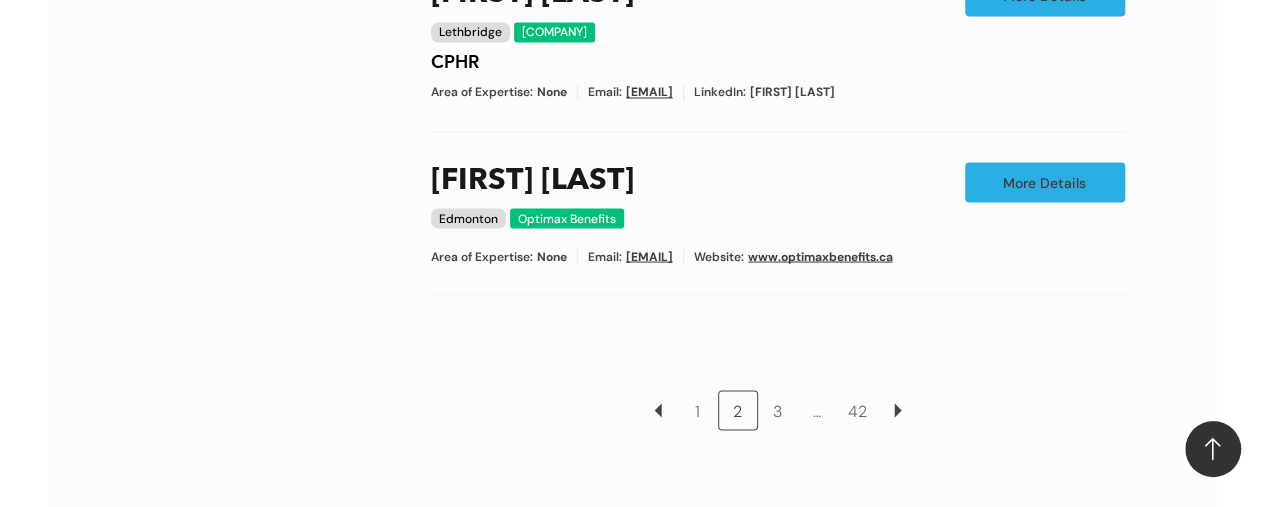 scroll, scrollTop: 1849, scrollLeft: 0, axis: vertical 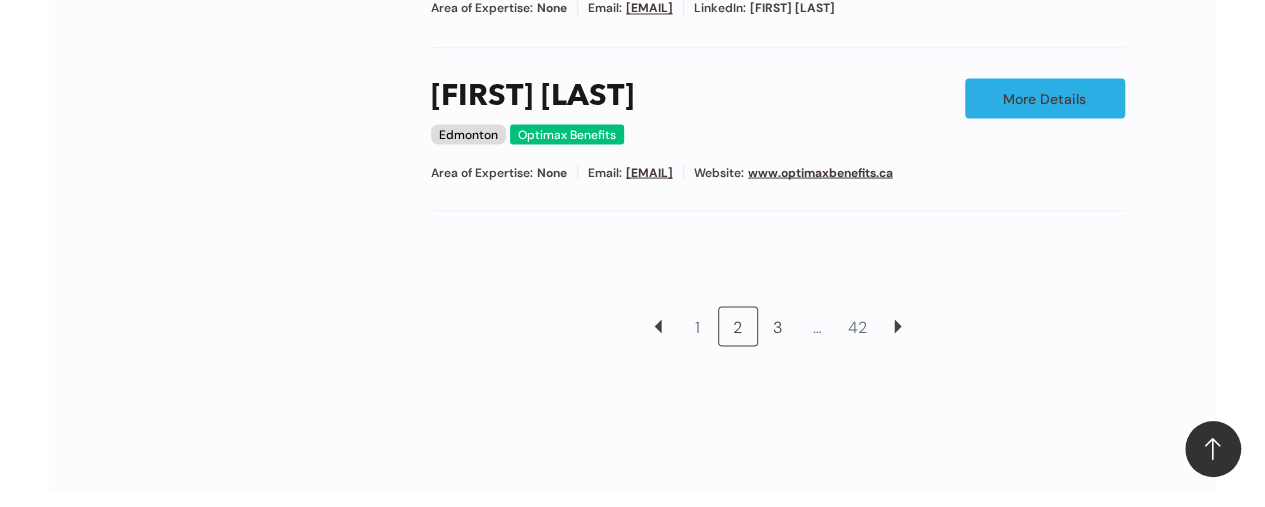 click on "3" at bounding box center [778, 326] 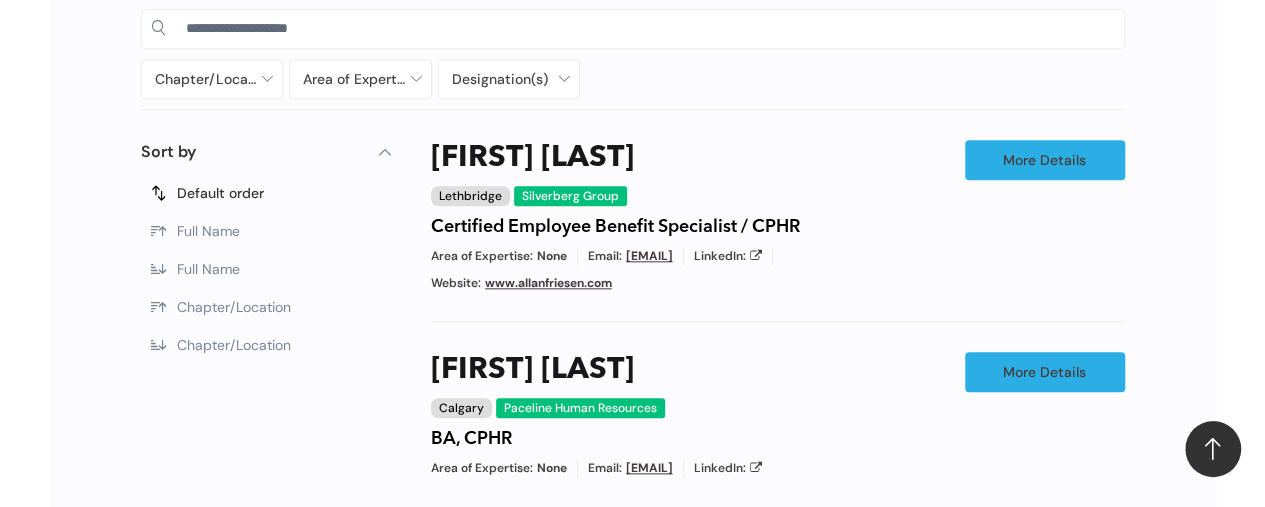 scroll, scrollTop: 949, scrollLeft: 0, axis: vertical 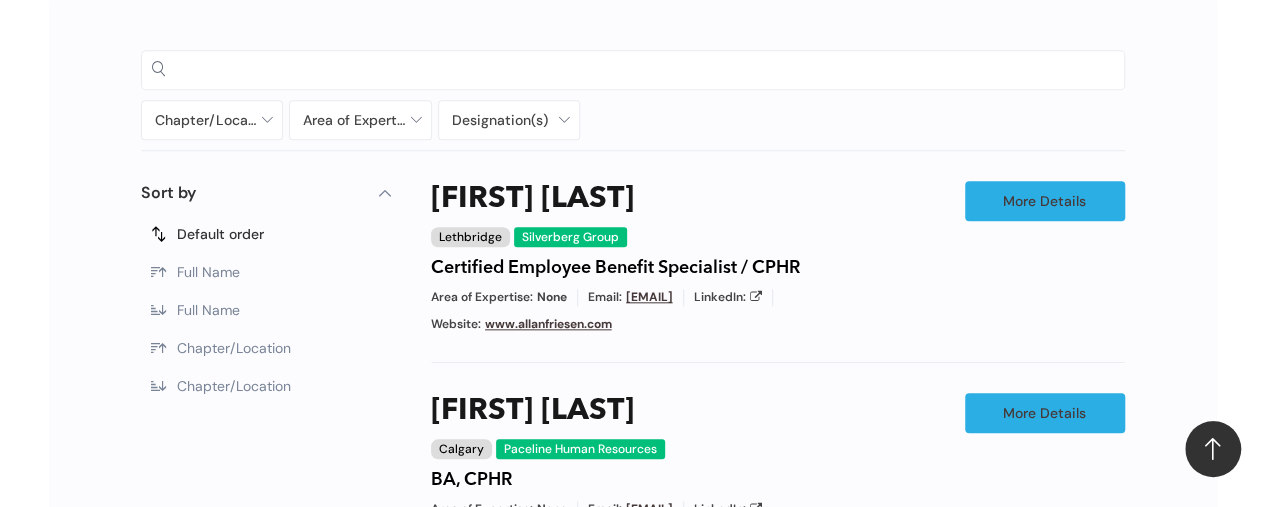 click at bounding box center [650, 69] 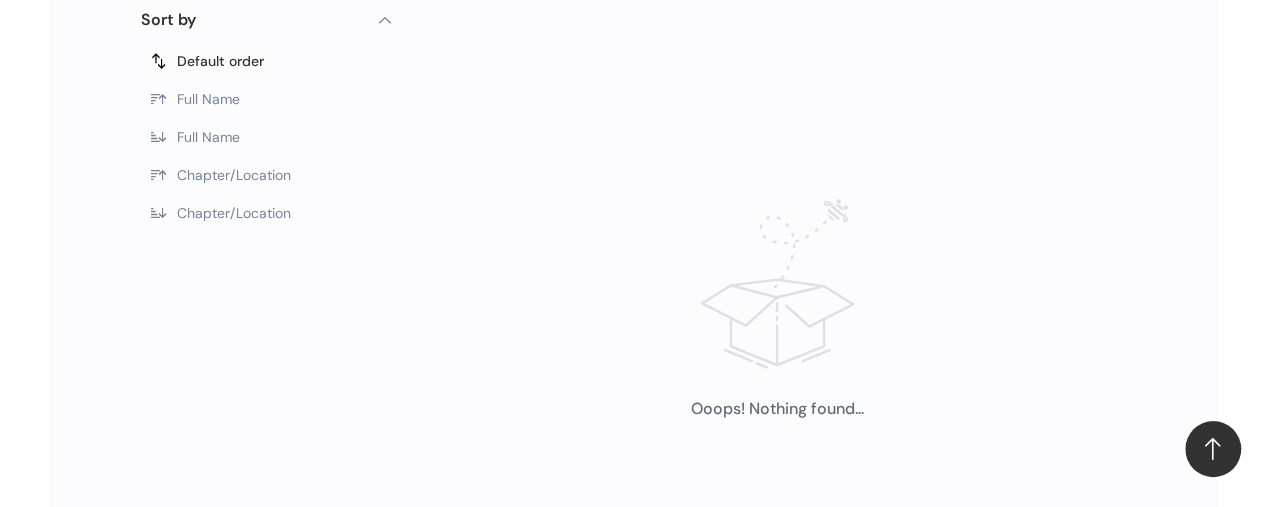 scroll, scrollTop: 849, scrollLeft: 0, axis: vertical 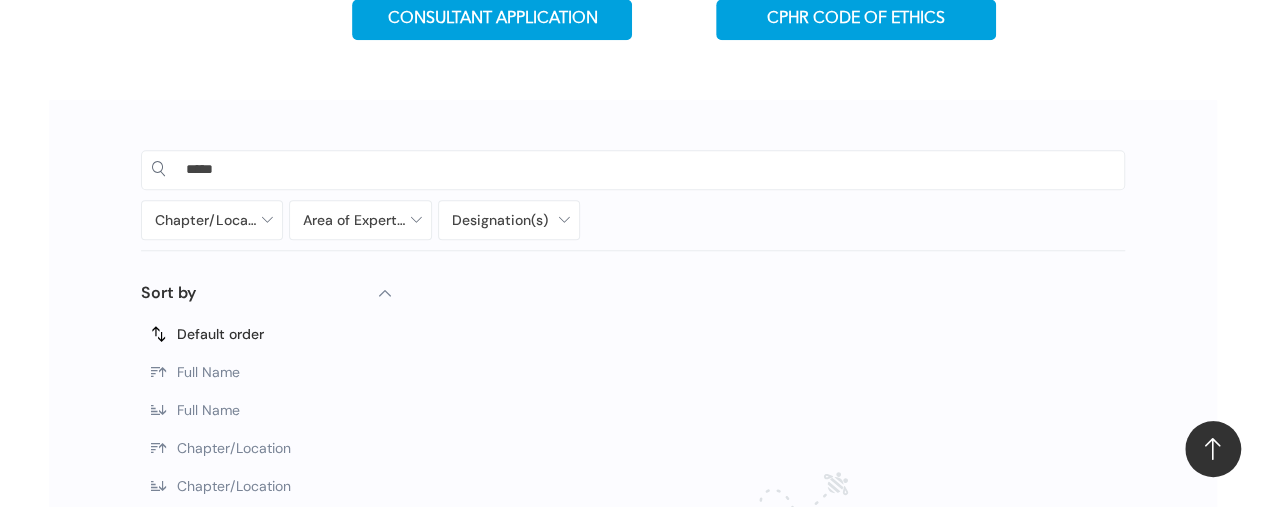 click on "*****" at bounding box center [650, 169] 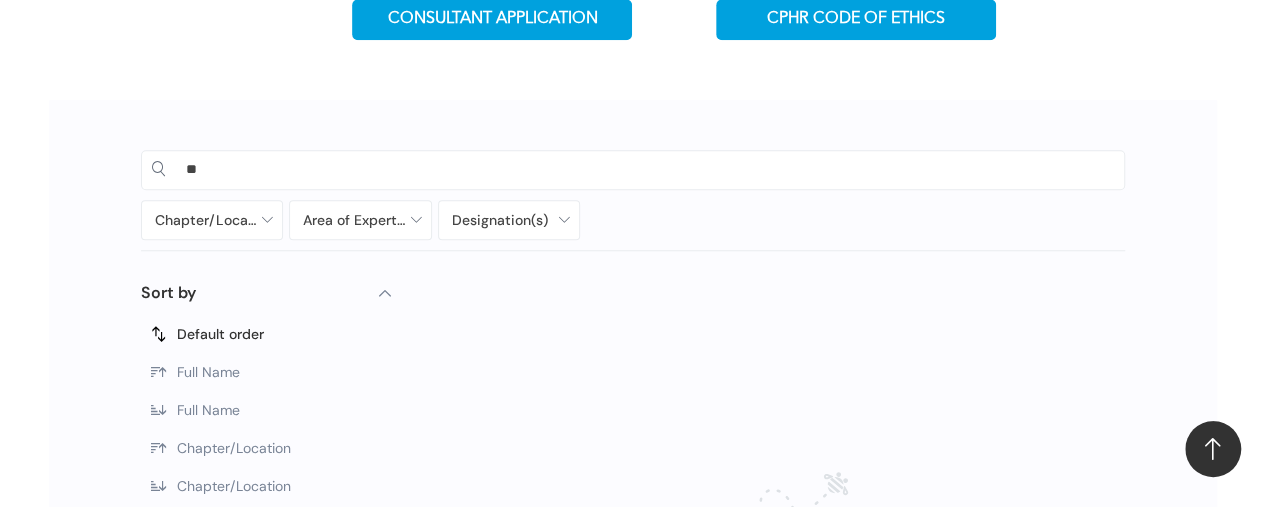 type on "*" 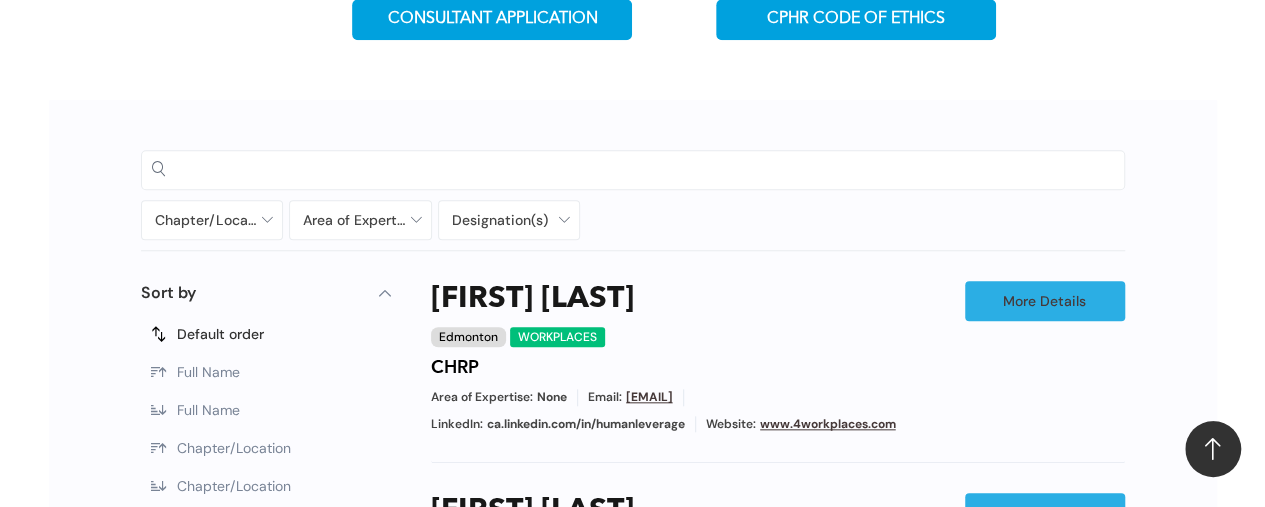 type 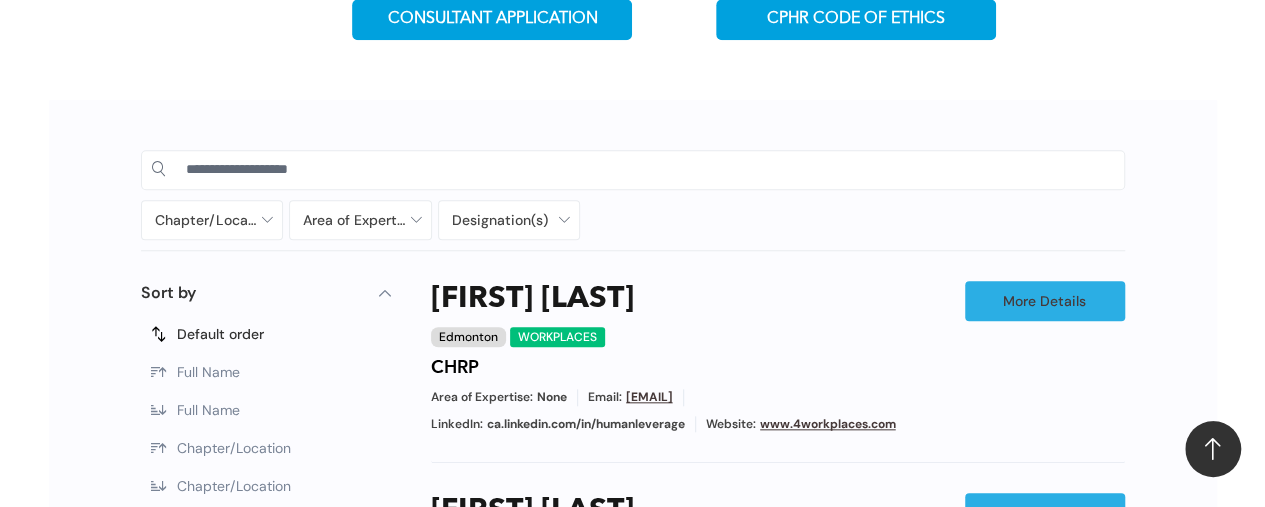 click on "Full Name" at bounding box center [208, 372] 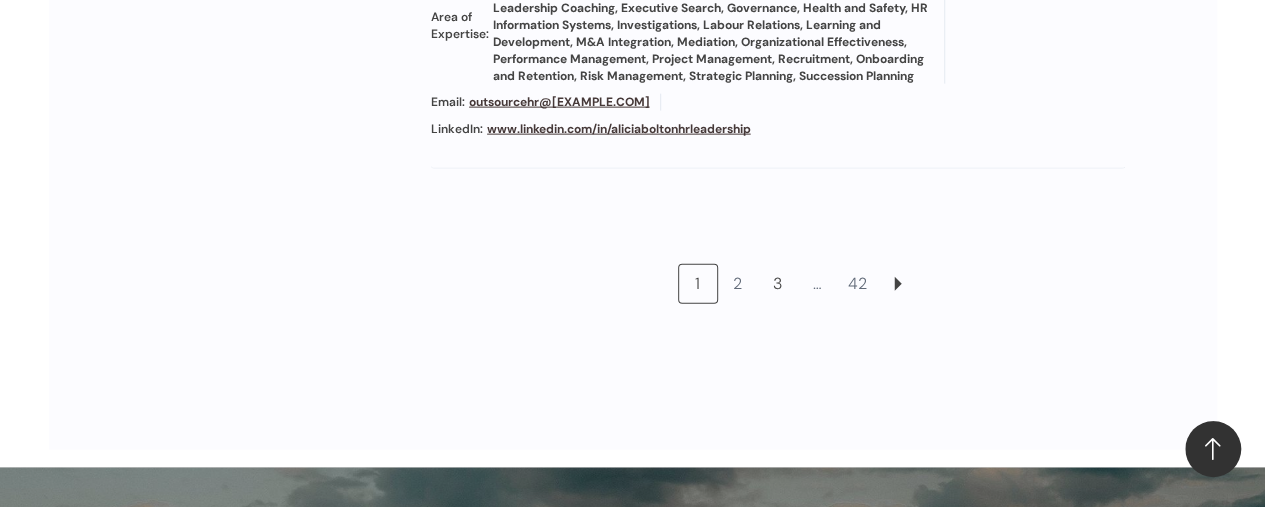 click on "3" at bounding box center (778, 284) 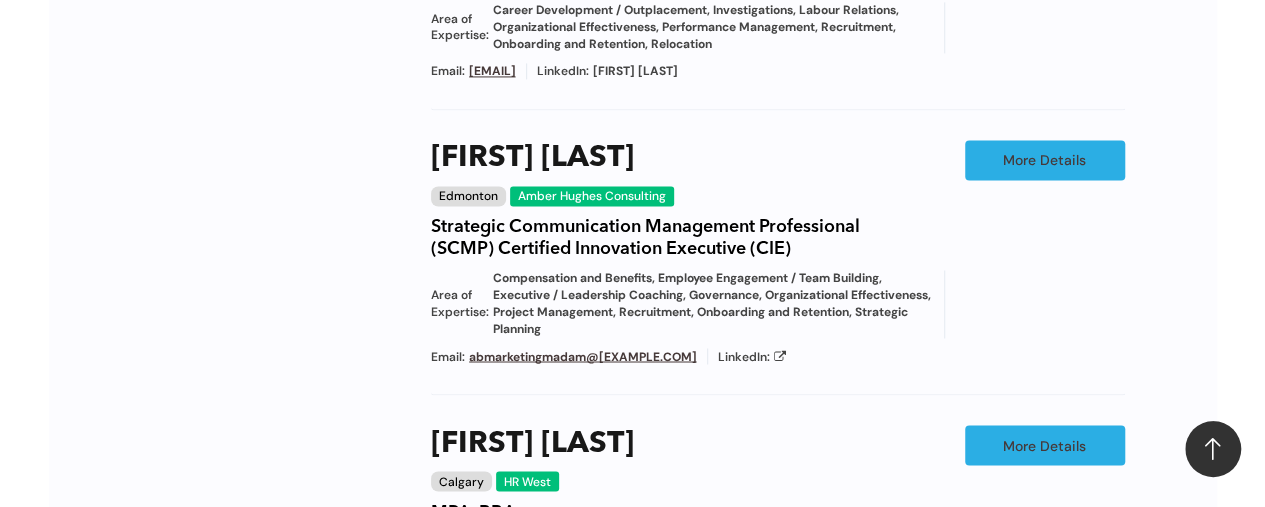 scroll, scrollTop: 2349, scrollLeft: 0, axis: vertical 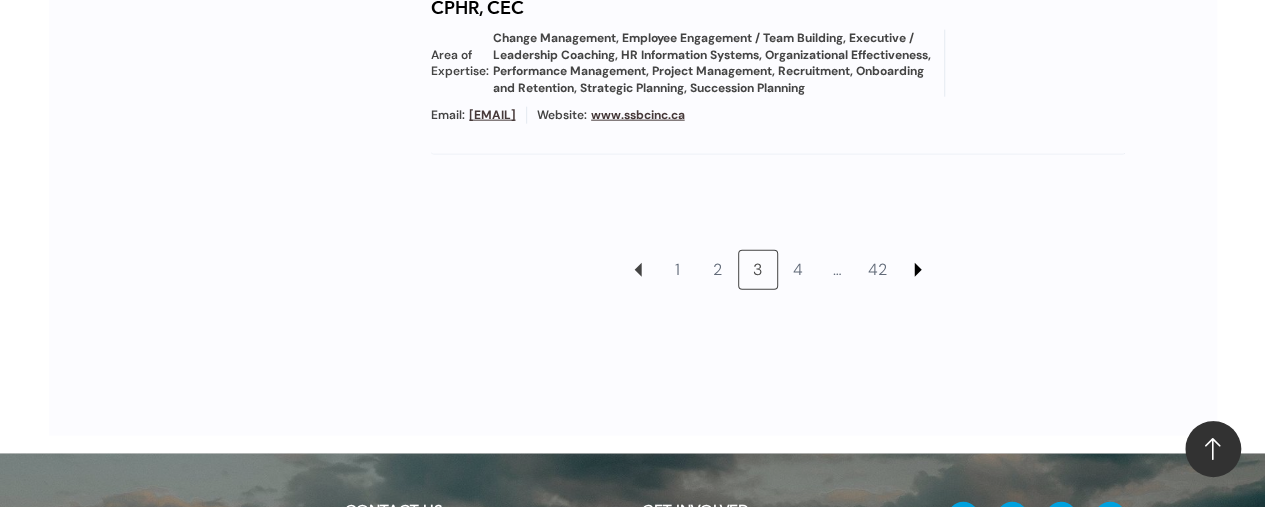 click at bounding box center [918, 270] 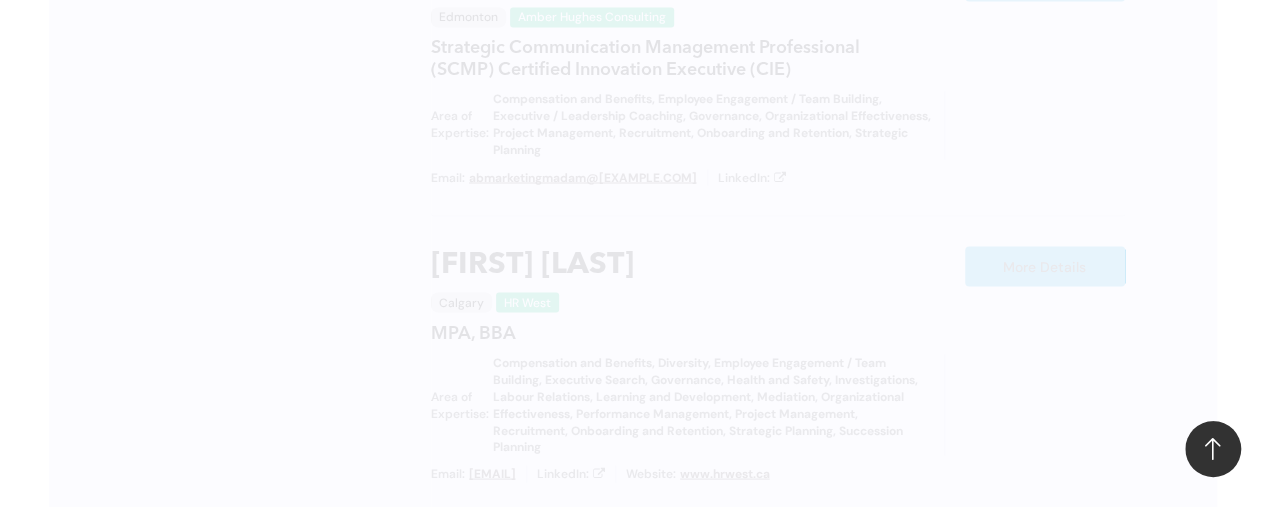 click at bounding box center (778, 109) 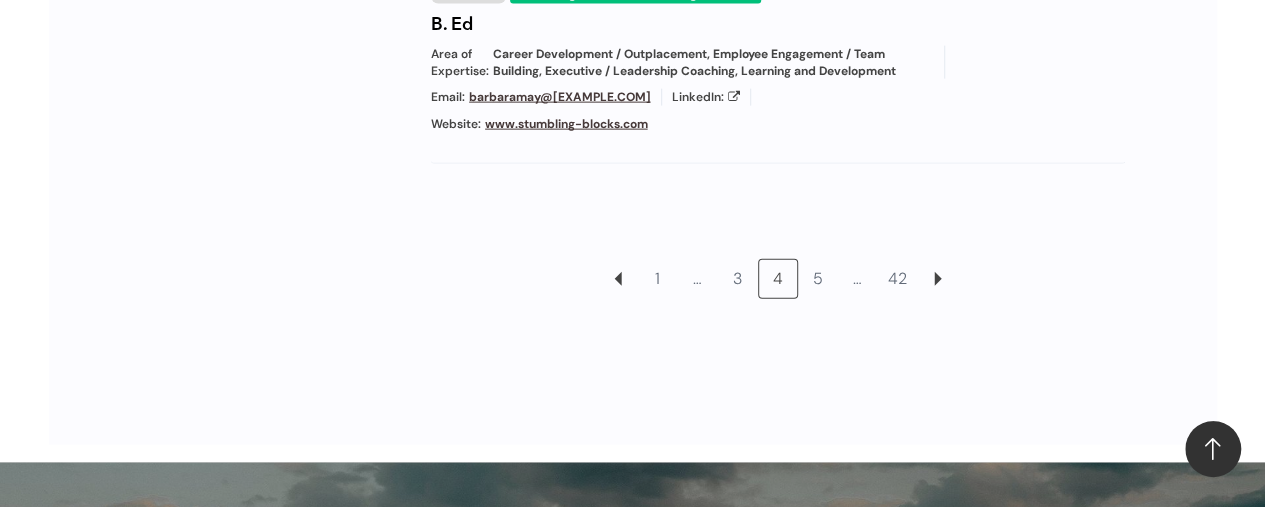 scroll, scrollTop: 2328, scrollLeft: 0, axis: vertical 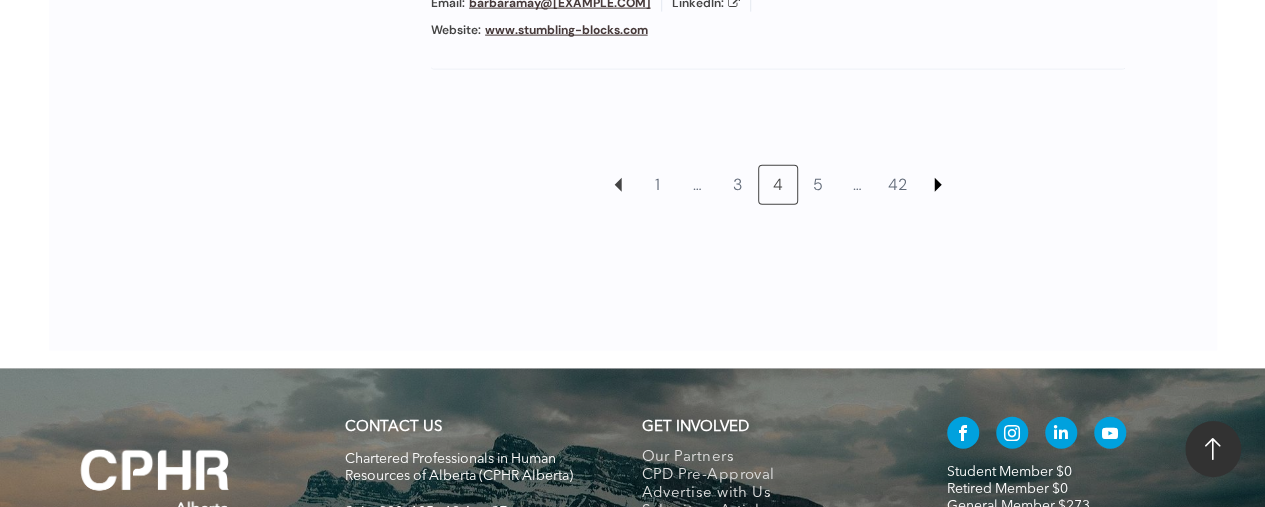 click at bounding box center (938, 185) 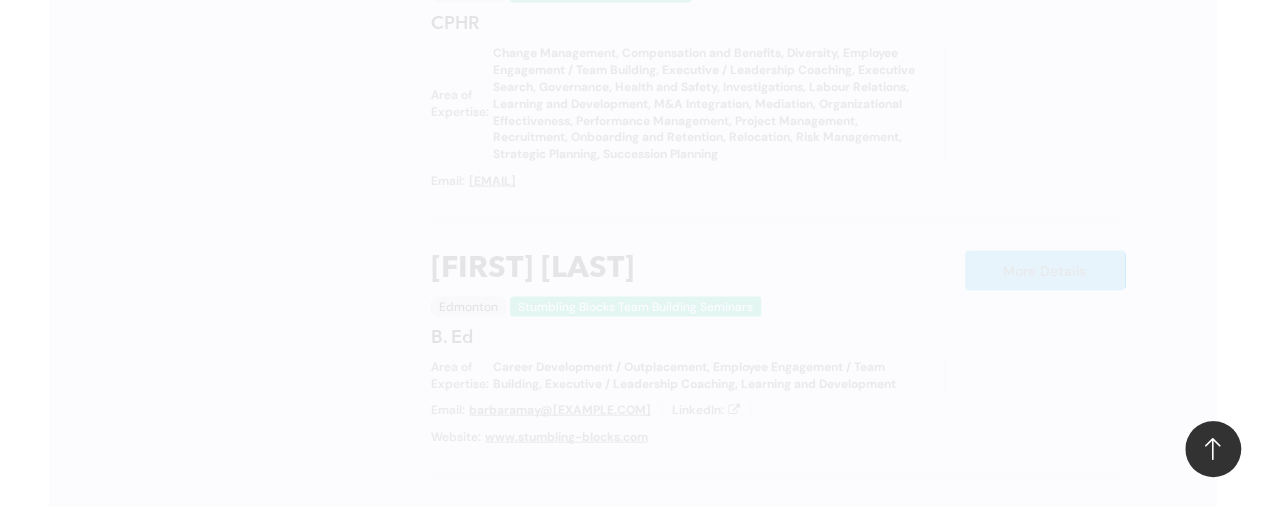 click at bounding box center (778, -137) 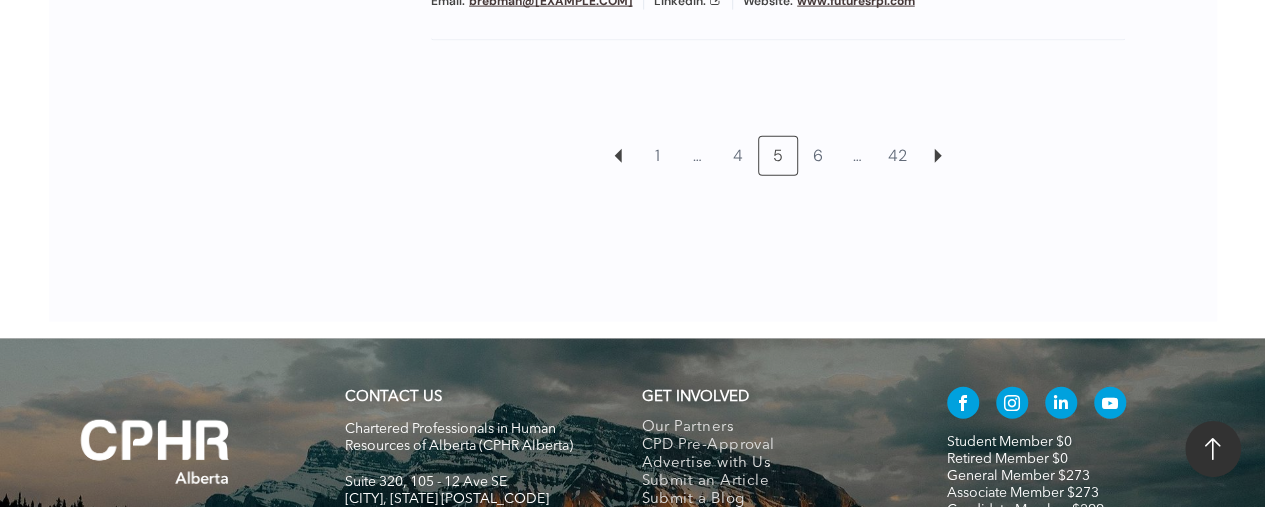 scroll, scrollTop: 2191, scrollLeft: 0, axis: vertical 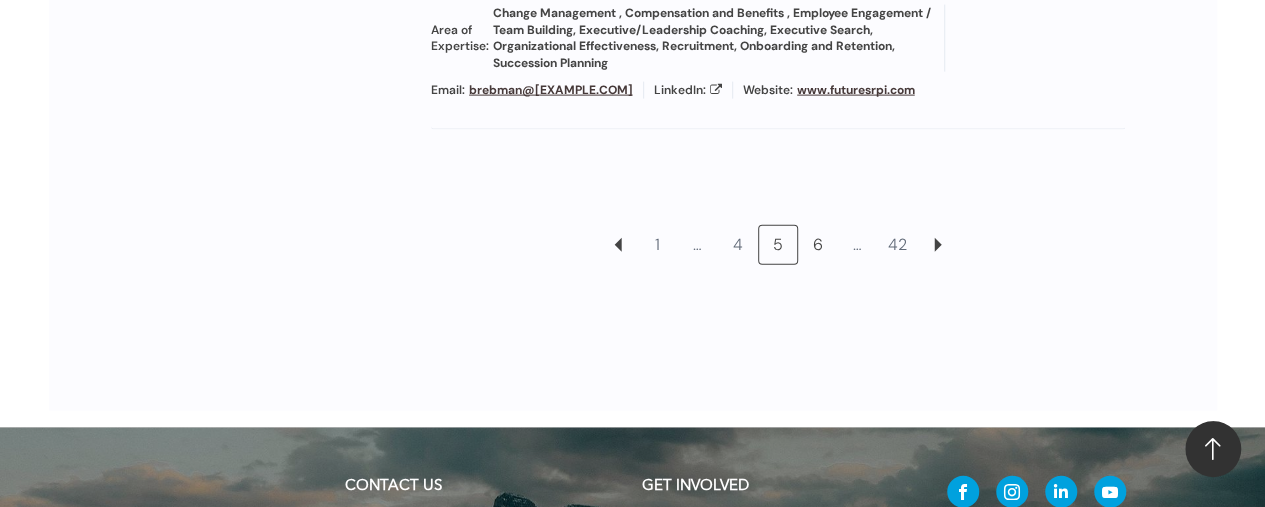 click on "6" at bounding box center (818, 245) 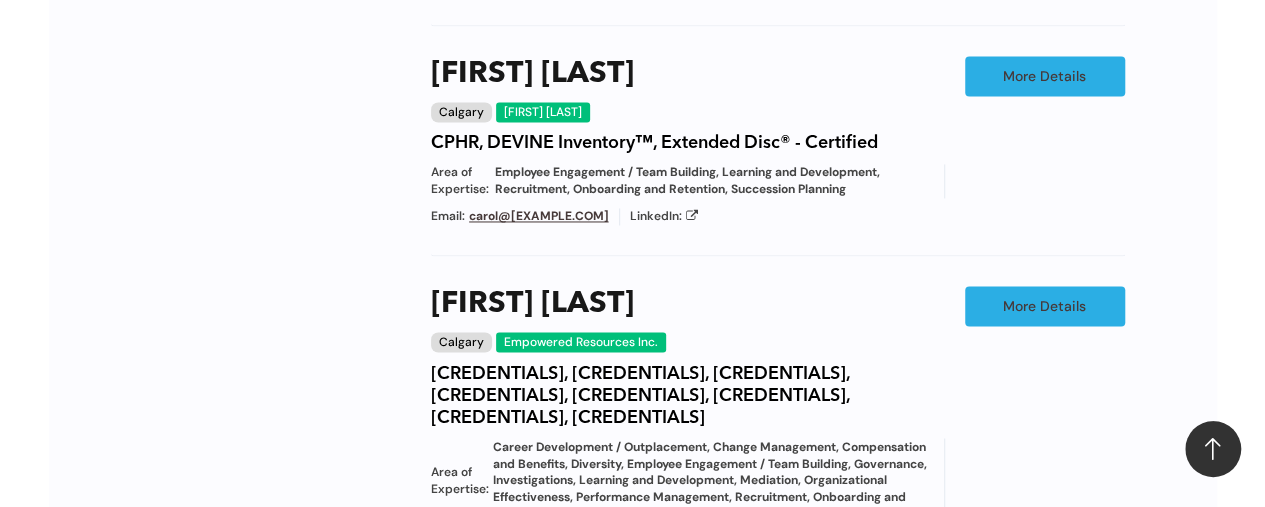 scroll, scrollTop: 2249, scrollLeft: 0, axis: vertical 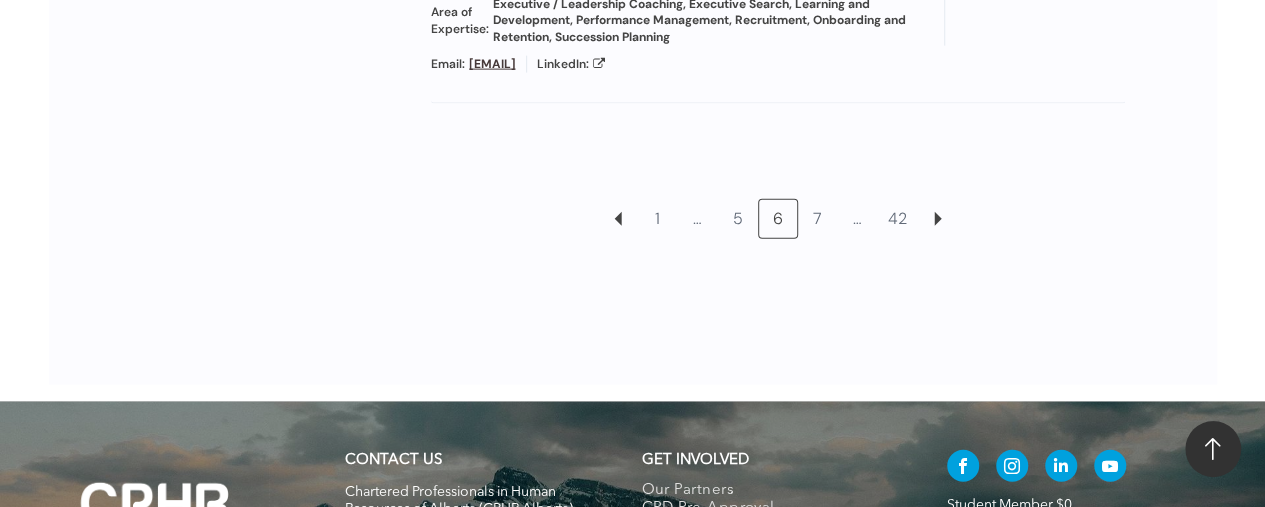 click on "7" at bounding box center [818, 219] 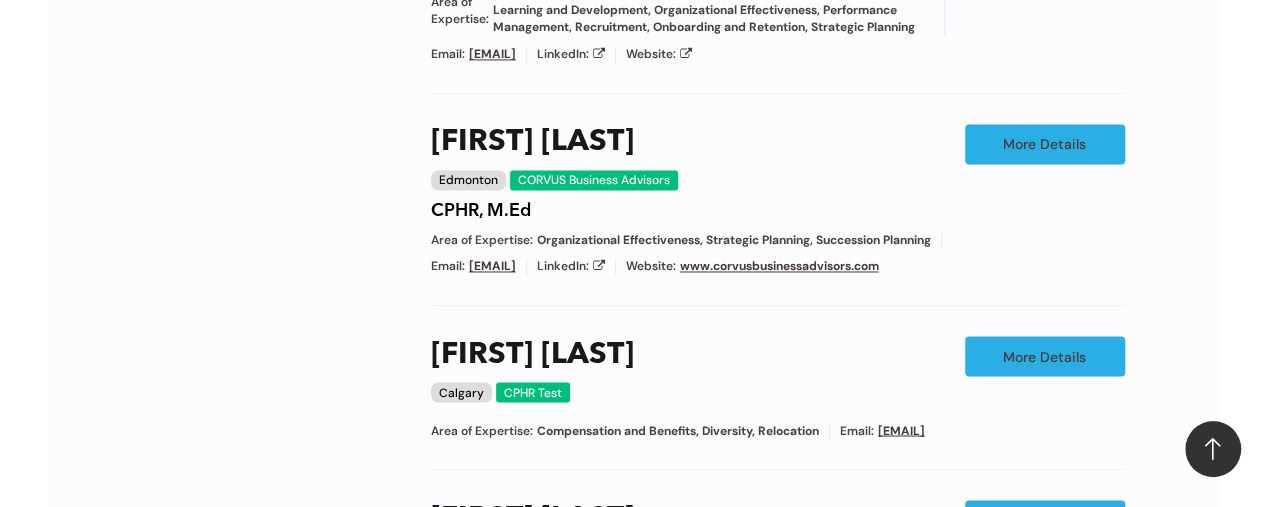 scroll, scrollTop: 2149, scrollLeft: 0, axis: vertical 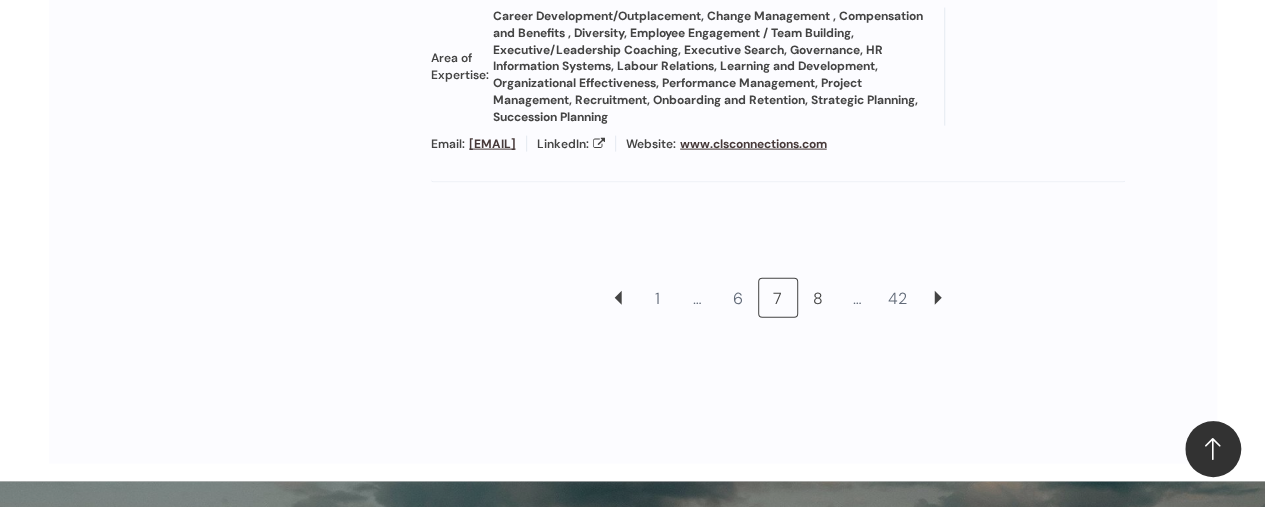 click on "8" at bounding box center (818, 298) 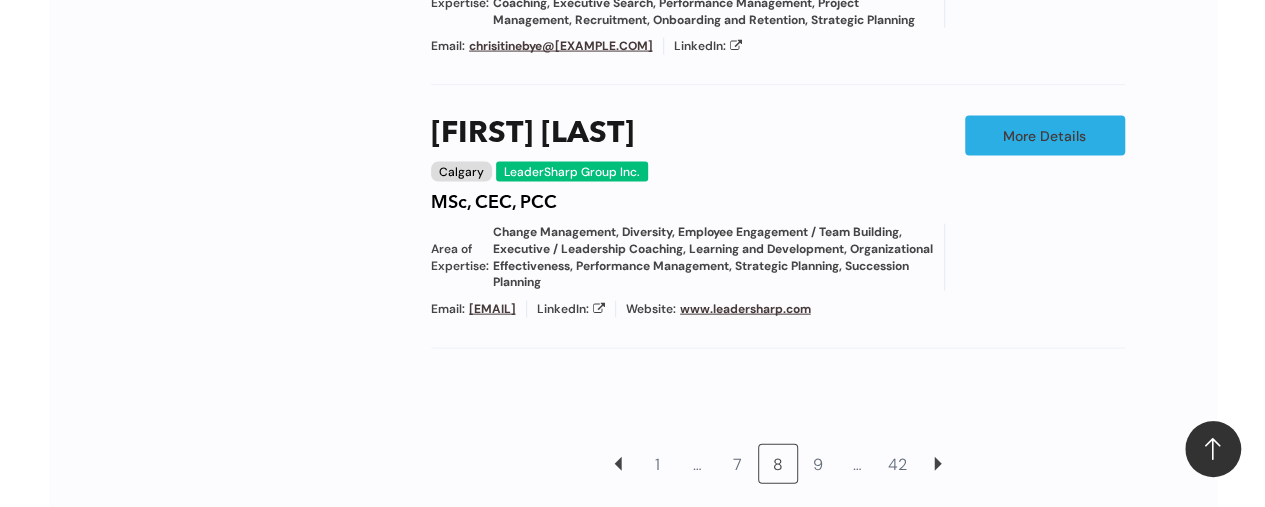 scroll, scrollTop: 2349, scrollLeft: 0, axis: vertical 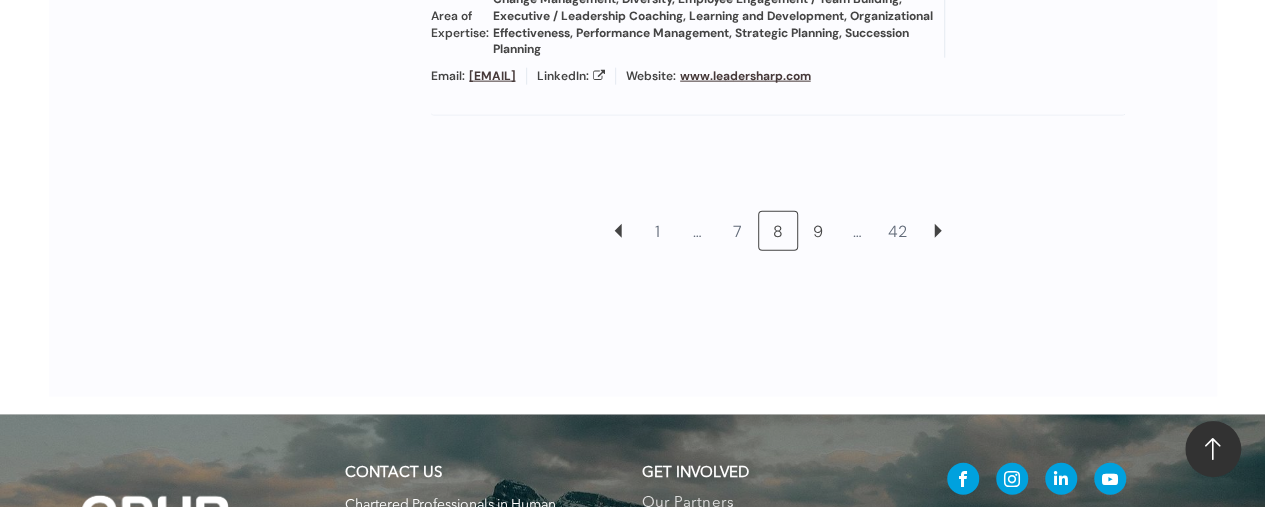 click on "9" at bounding box center [818, 231] 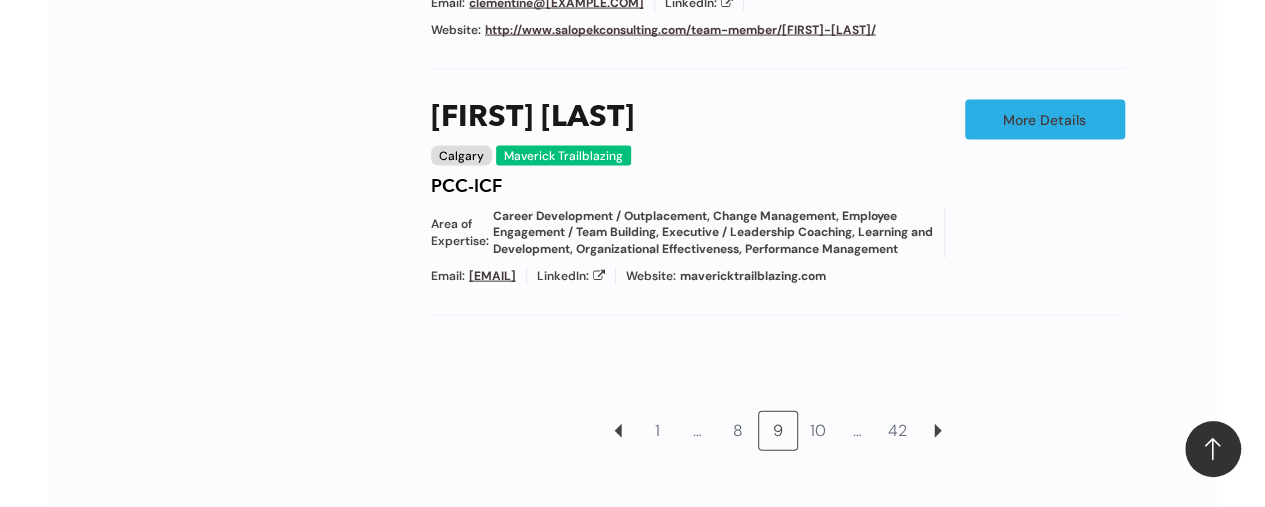 scroll, scrollTop: 2449, scrollLeft: 0, axis: vertical 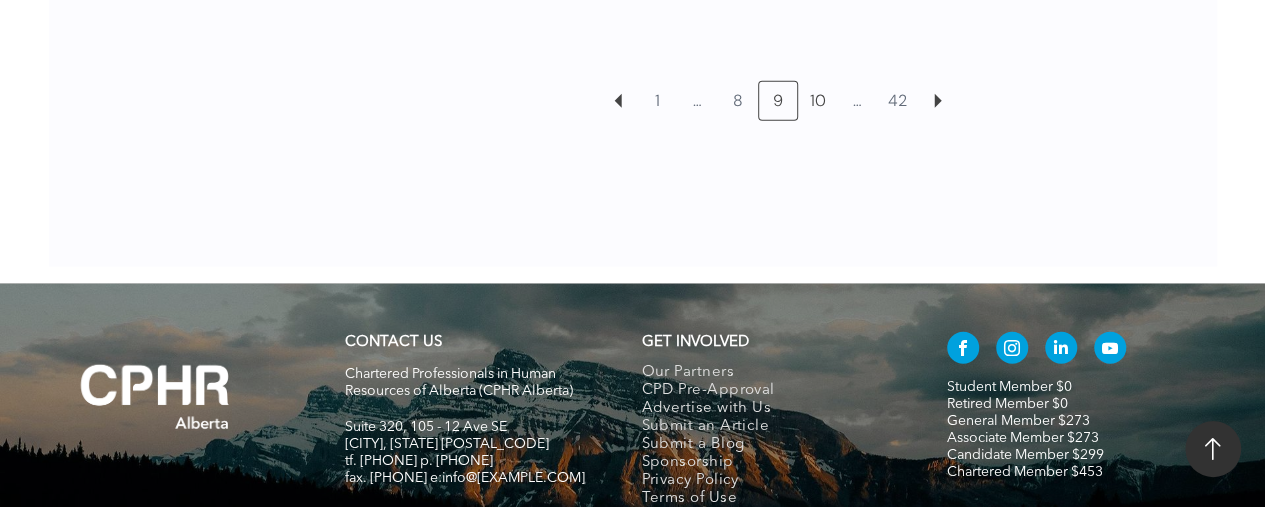 click on "10" at bounding box center [818, 101] 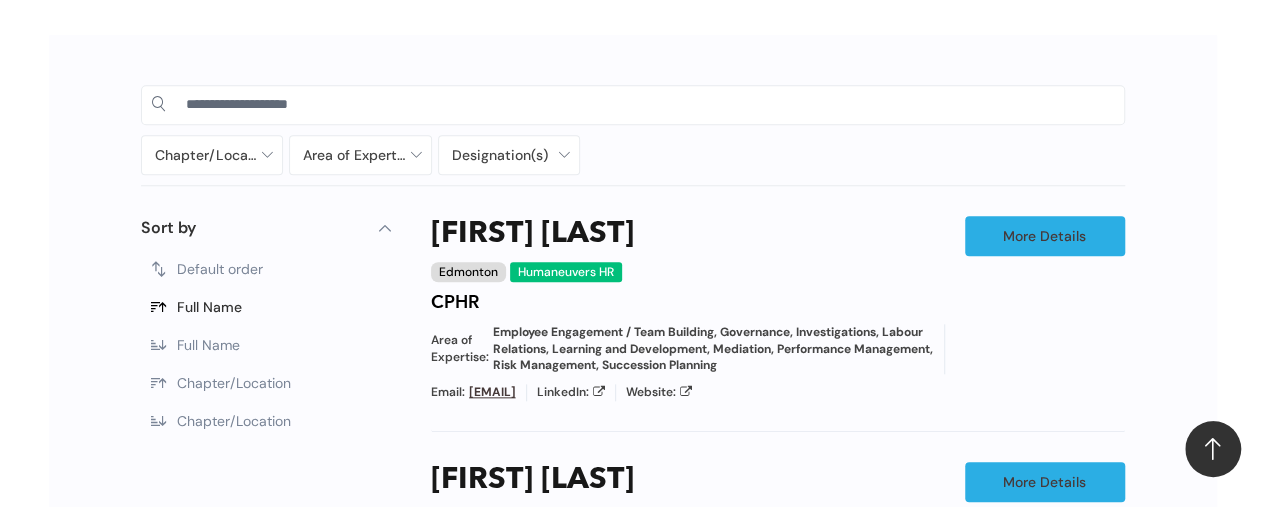 scroll, scrollTop: 1014, scrollLeft: 0, axis: vertical 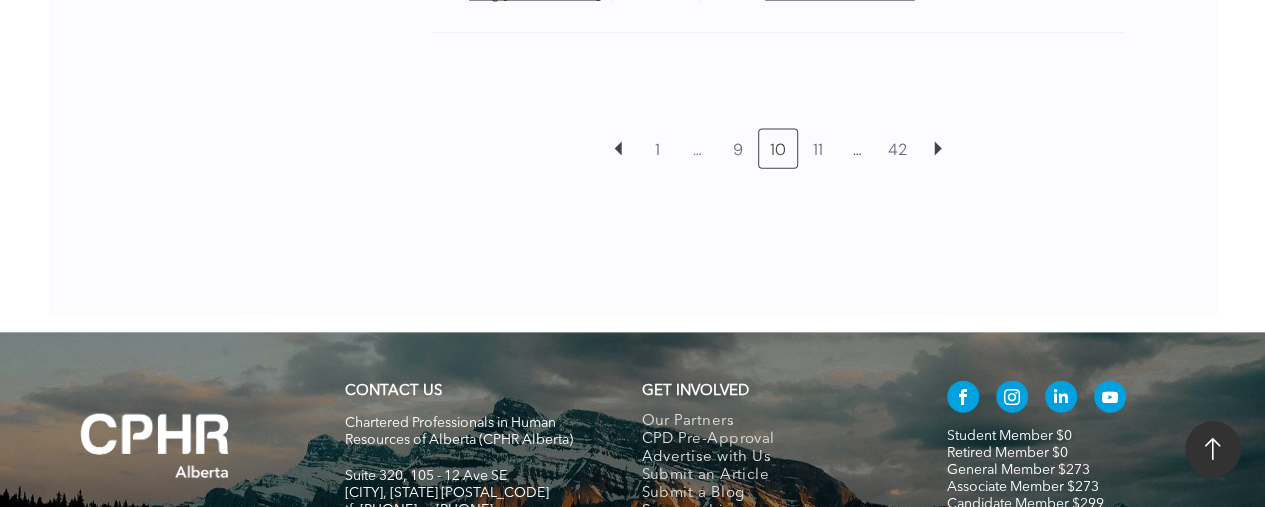 click on "11" at bounding box center [818, 149] 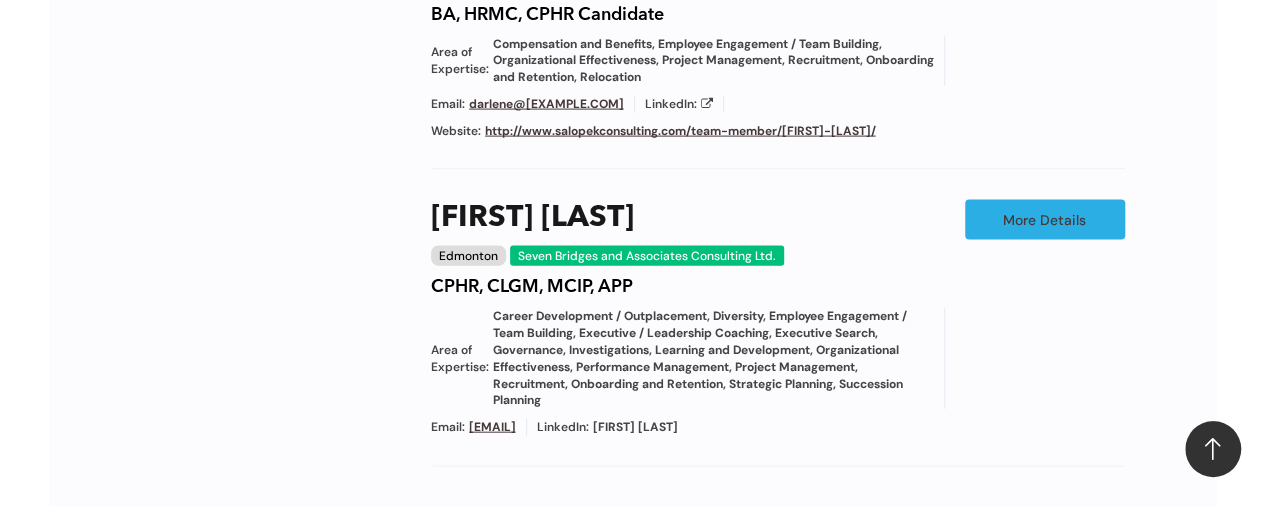 scroll, scrollTop: 2449, scrollLeft: 0, axis: vertical 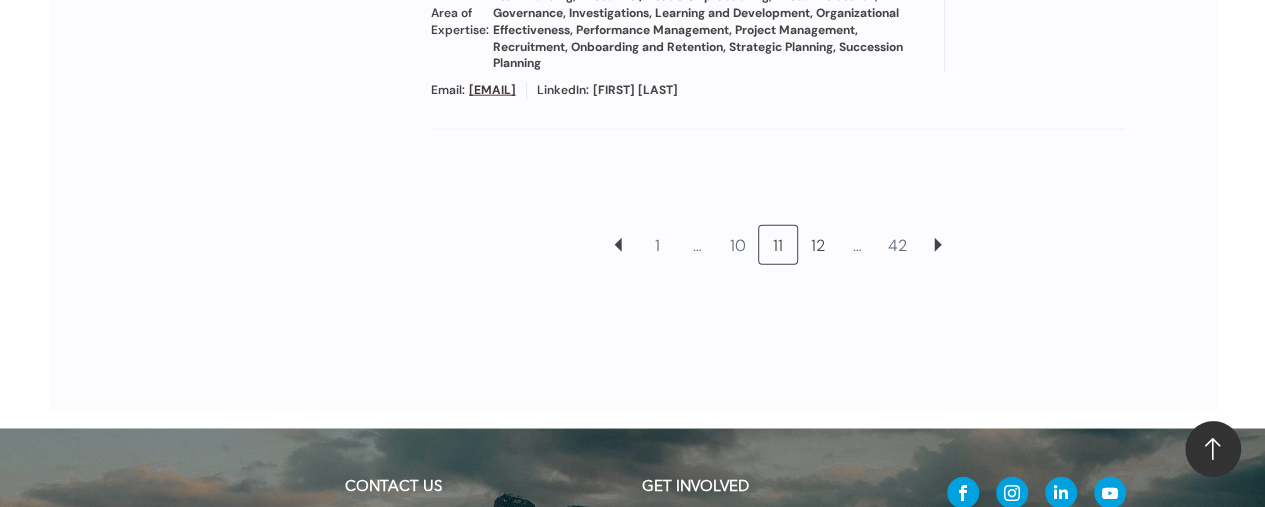 click on "12" at bounding box center (818, 245) 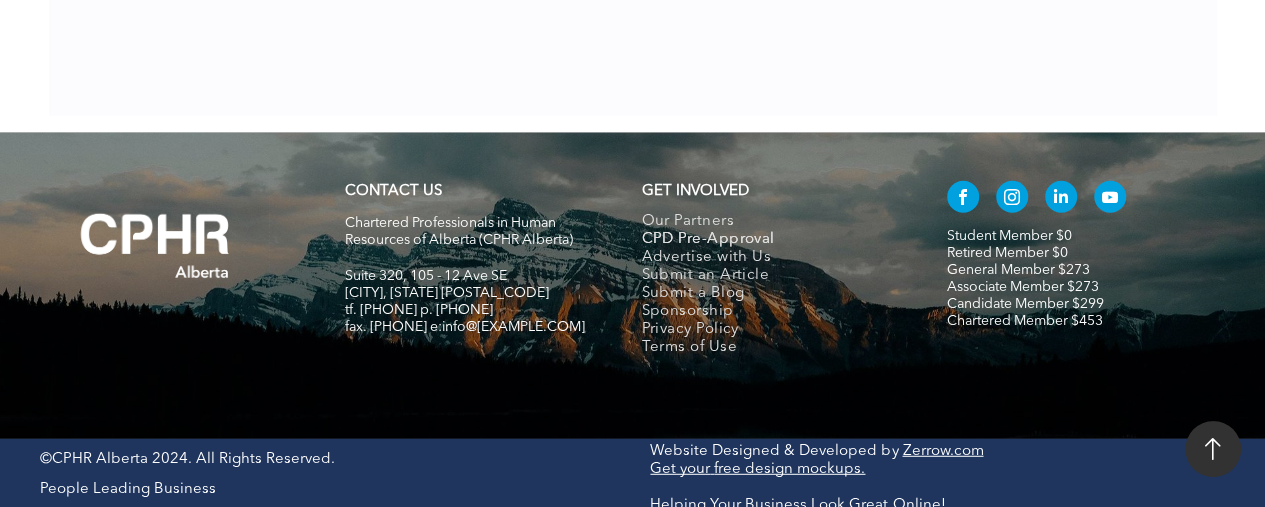 scroll, scrollTop: 2201, scrollLeft: 0, axis: vertical 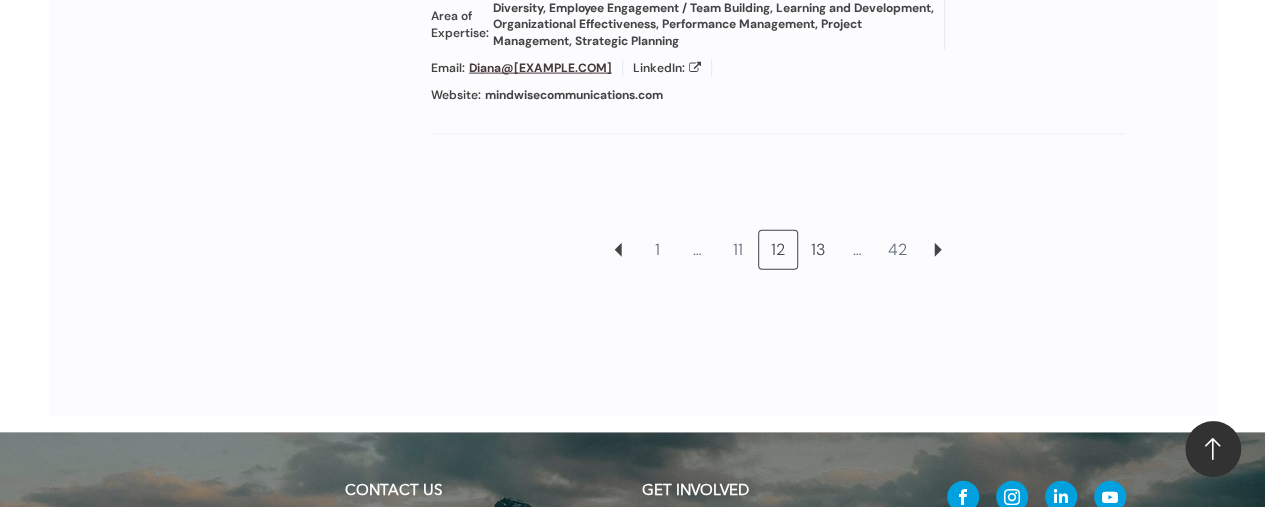 click on "13" at bounding box center [818, 250] 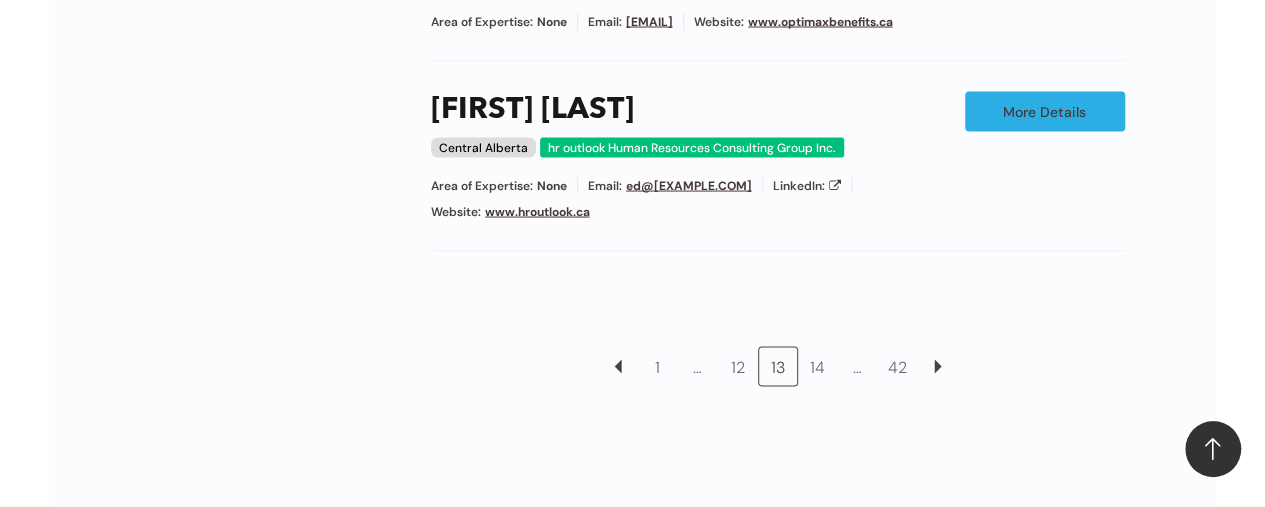 scroll, scrollTop: 2252, scrollLeft: 0, axis: vertical 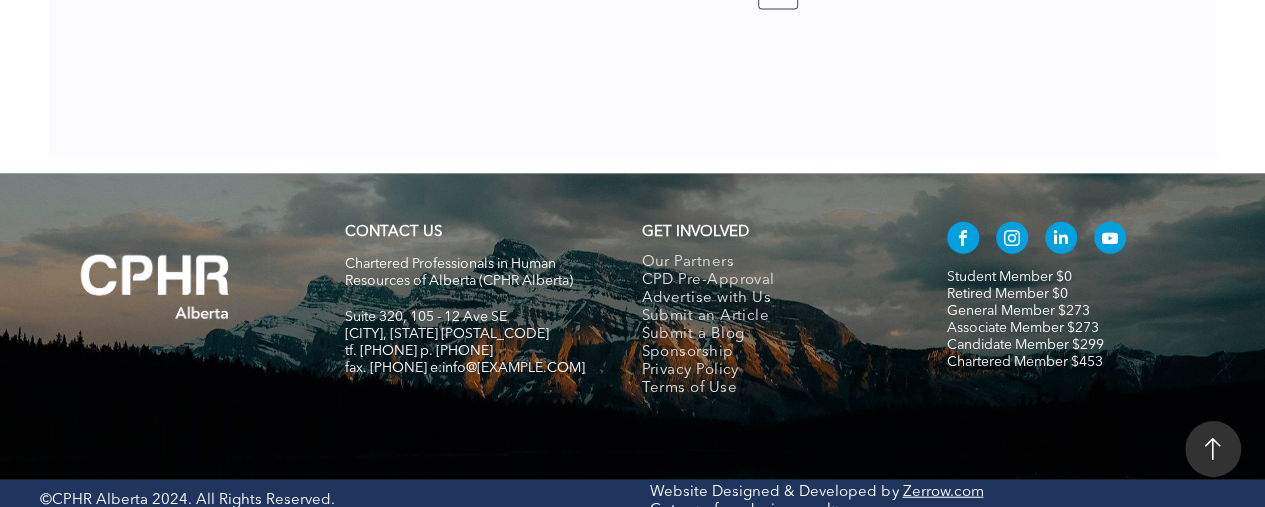 click on "14" at bounding box center [818, -10] 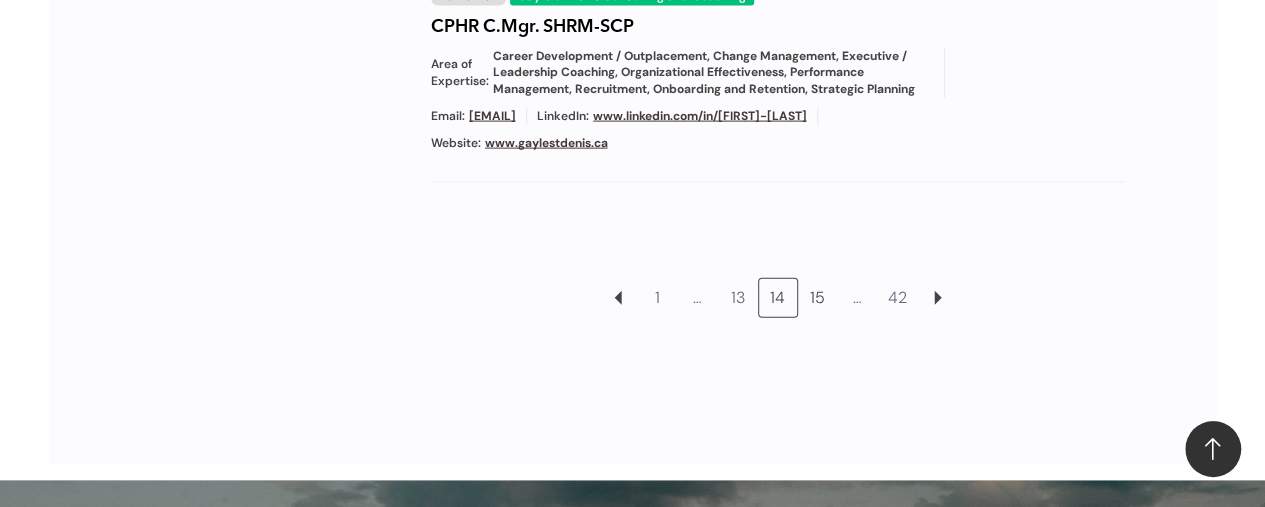 scroll, scrollTop: 2449, scrollLeft: 0, axis: vertical 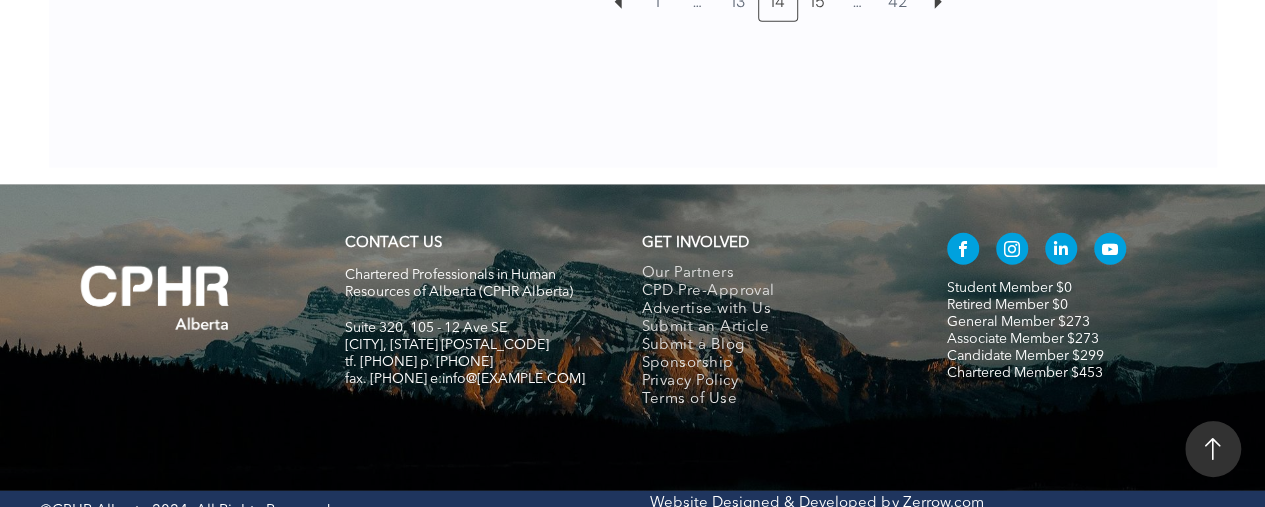 click on "15" at bounding box center (818, 2) 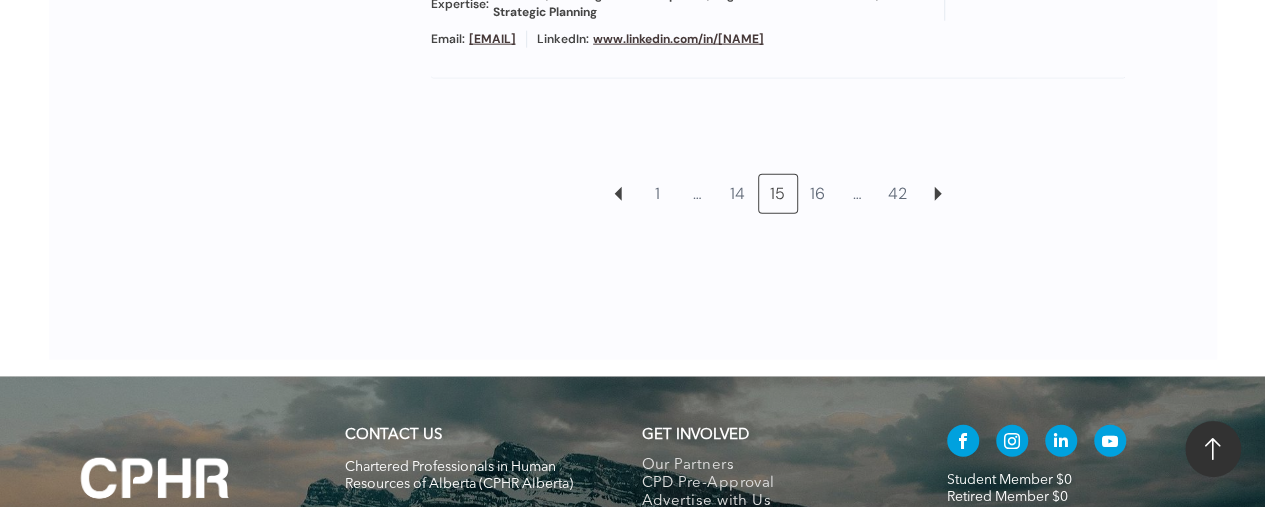 scroll, scrollTop: 2452, scrollLeft: 0, axis: vertical 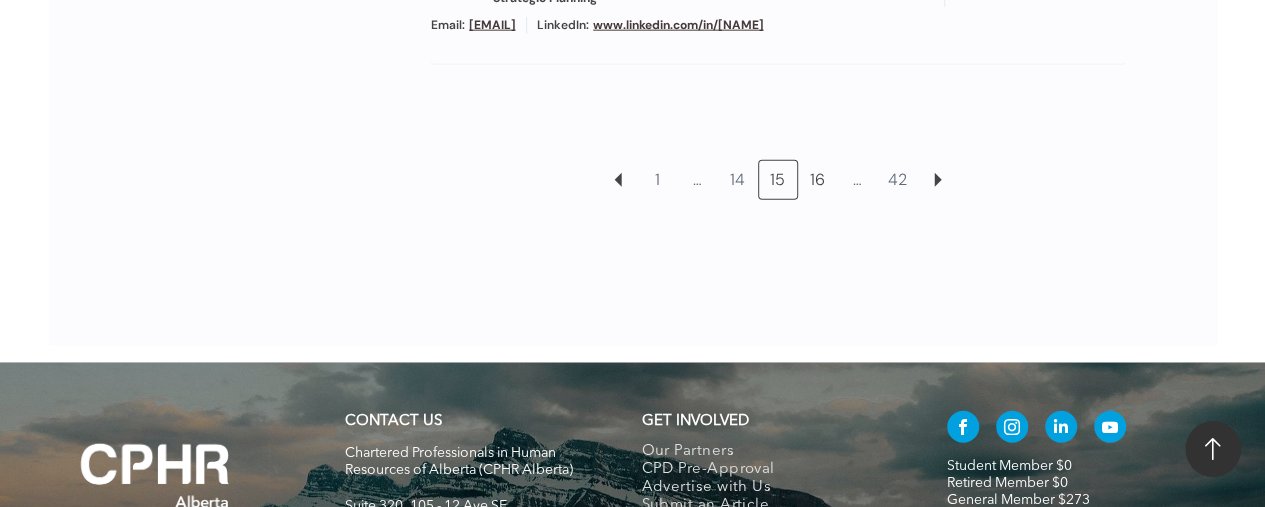 click on "16" at bounding box center [818, 180] 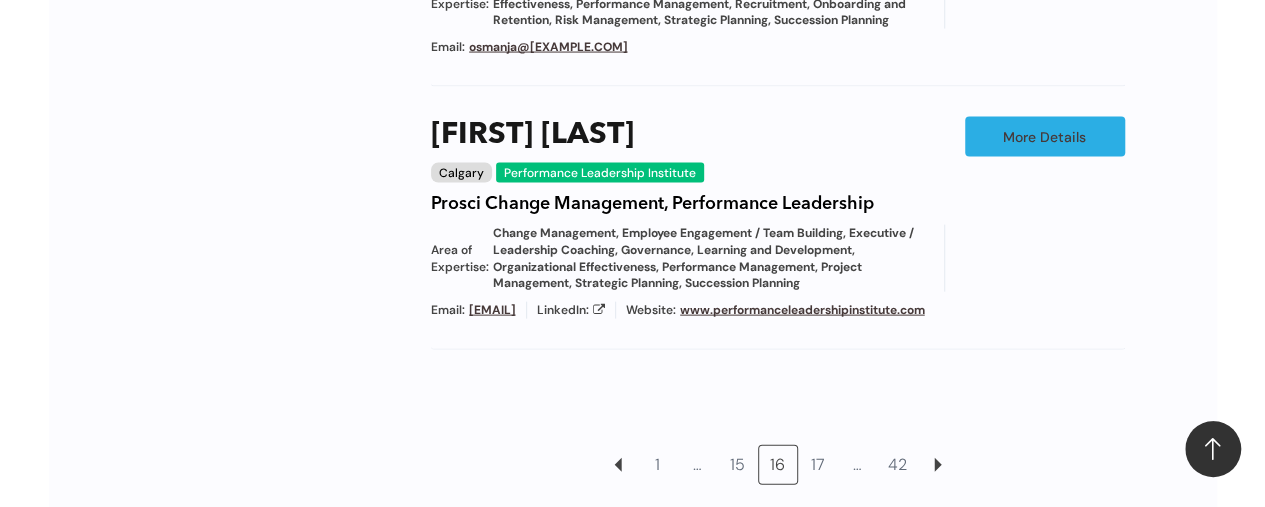 scroll, scrollTop: 2249, scrollLeft: 0, axis: vertical 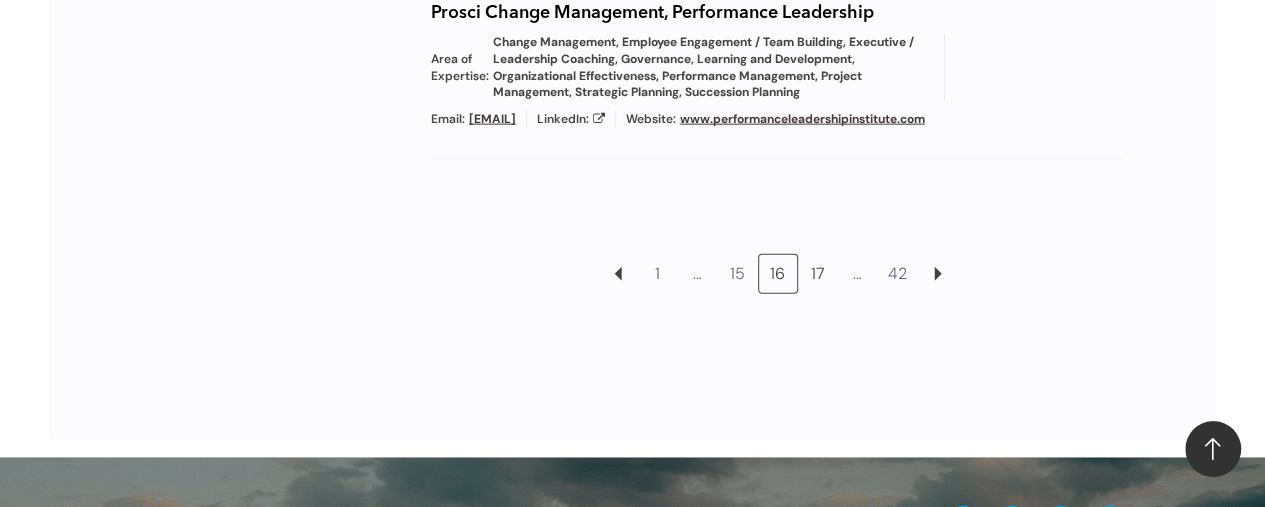 click on "17" at bounding box center [818, 274] 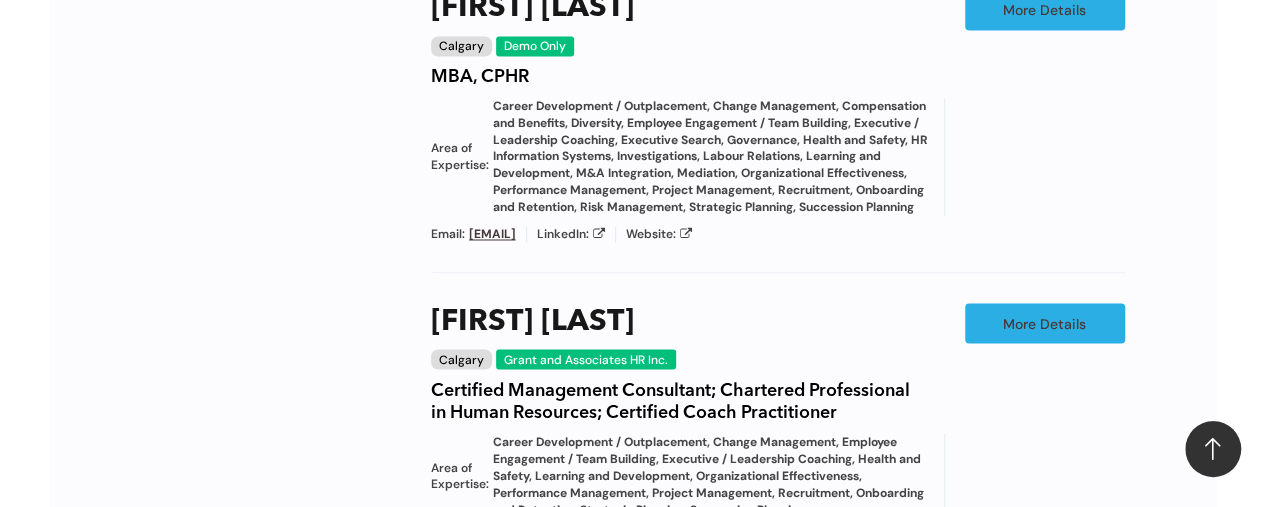 scroll, scrollTop: 2449, scrollLeft: 0, axis: vertical 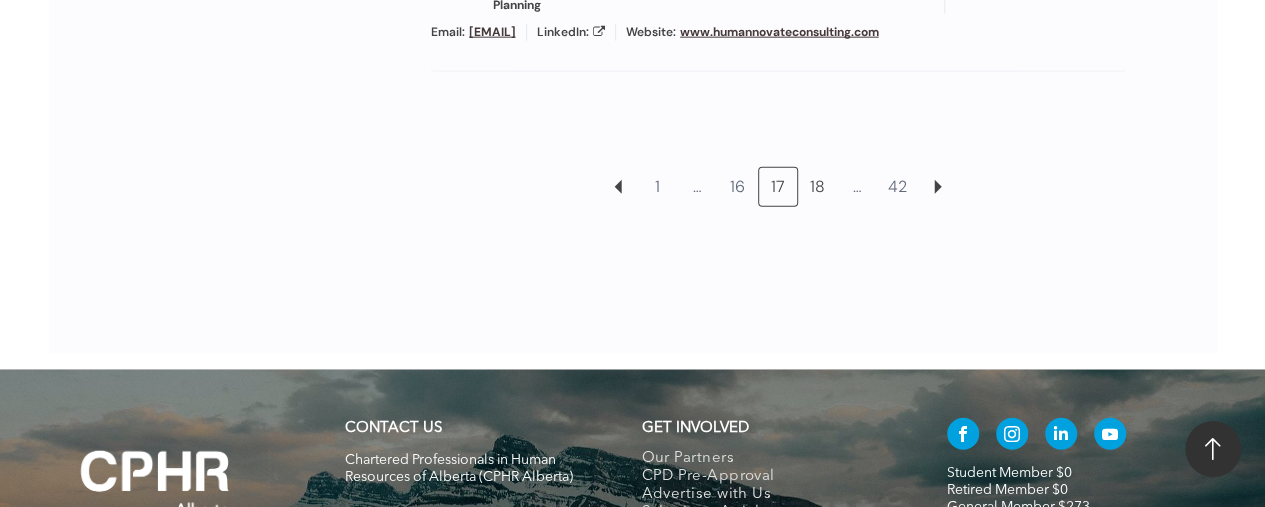 click on "18" at bounding box center (818, 187) 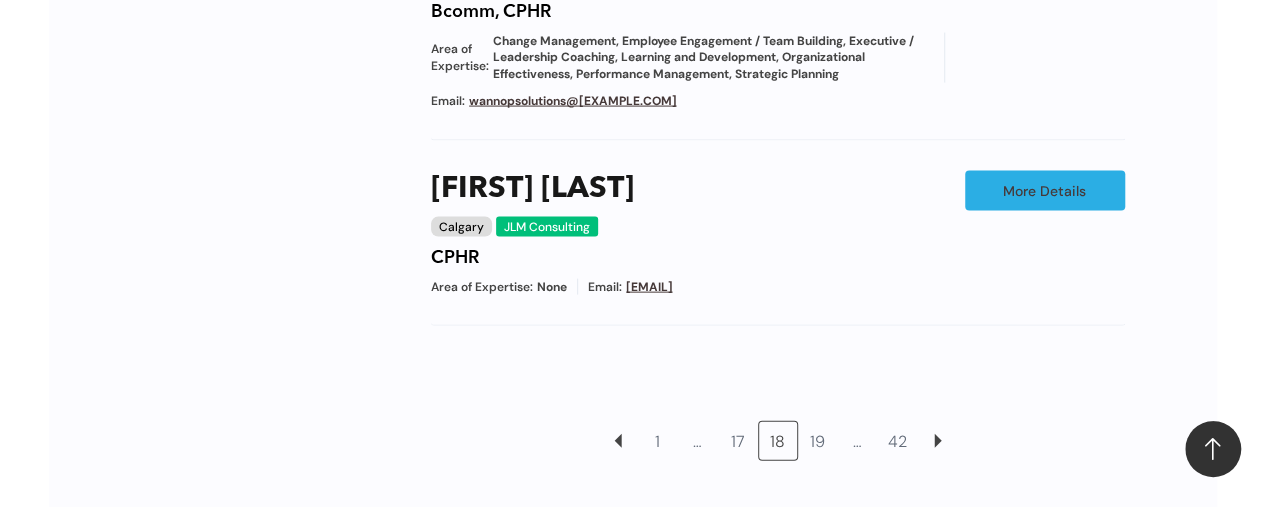 scroll, scrollTop: 2449, scrollLeft: 0, axis: vertical 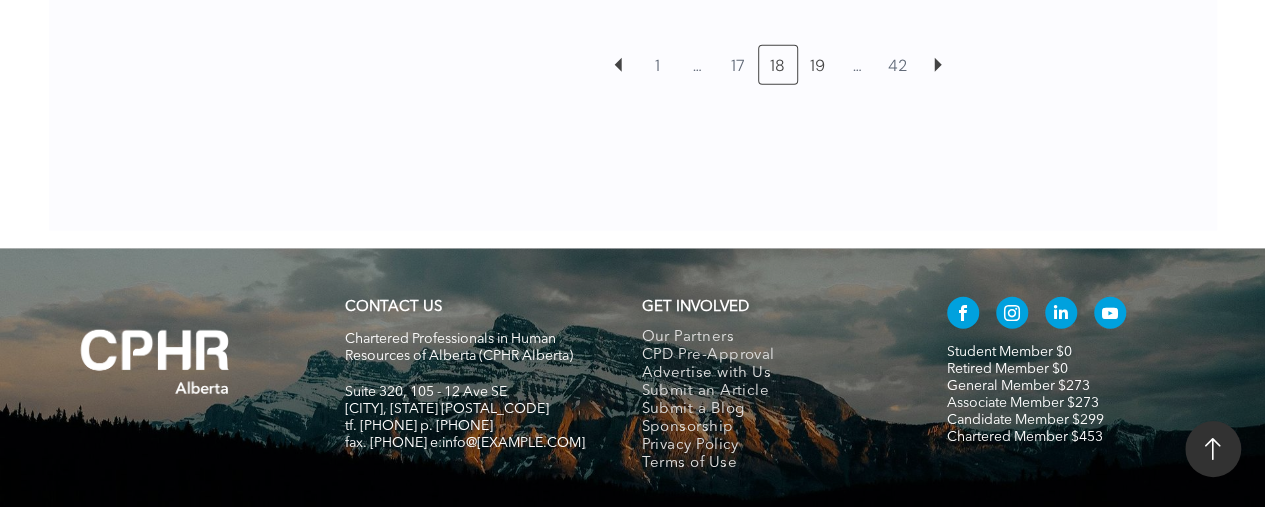 click on "19" at bounding box center (818, 65) 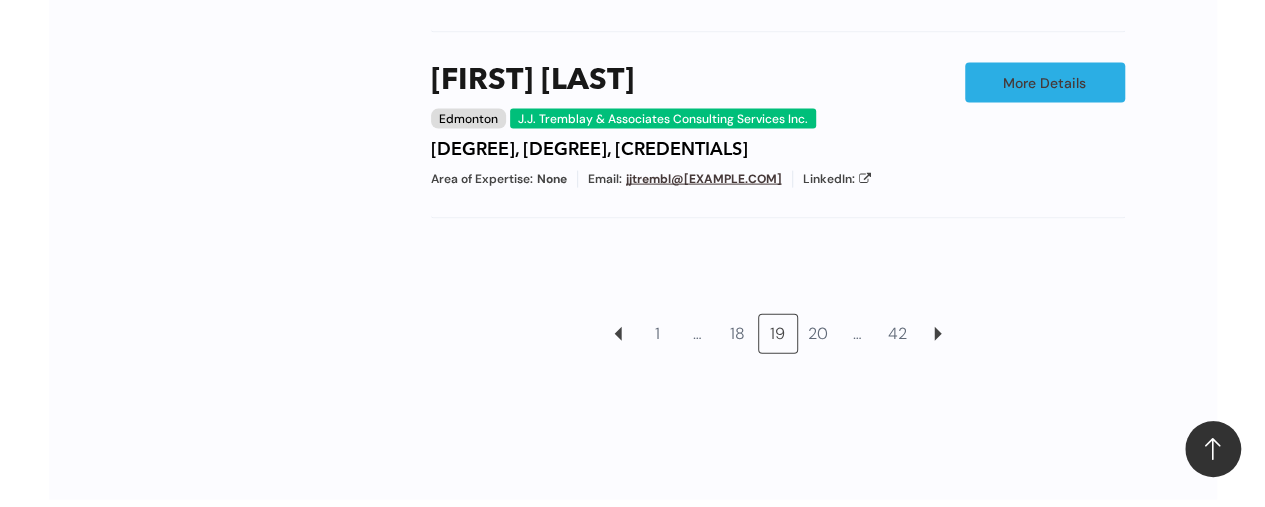 scroll, scrollTop: 2349, scrollLeft: 0, axis: vertical 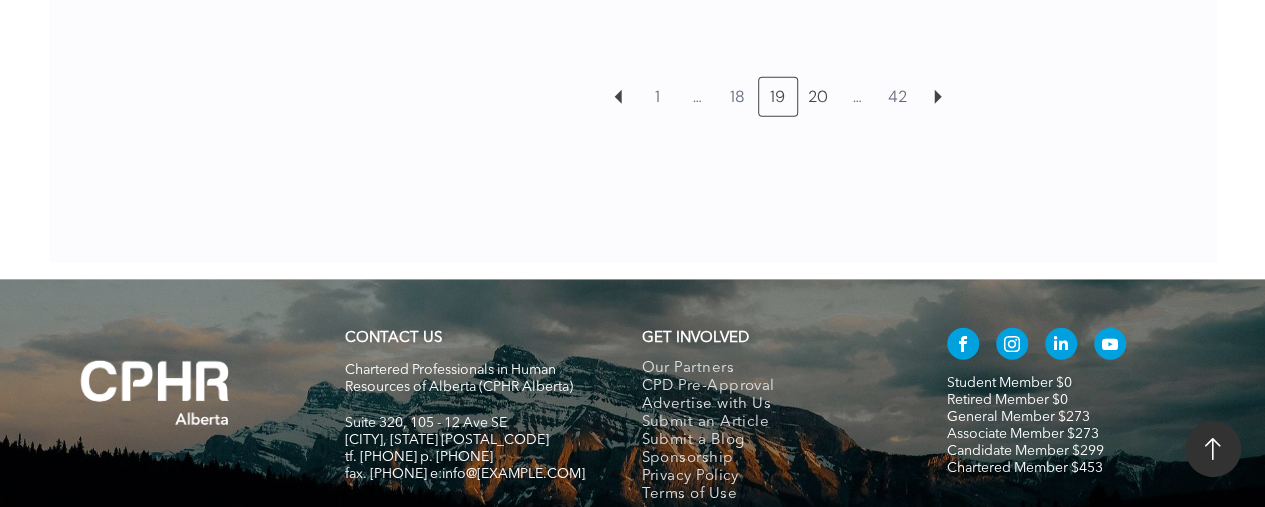click on "20" at bounding box center [818, 97] 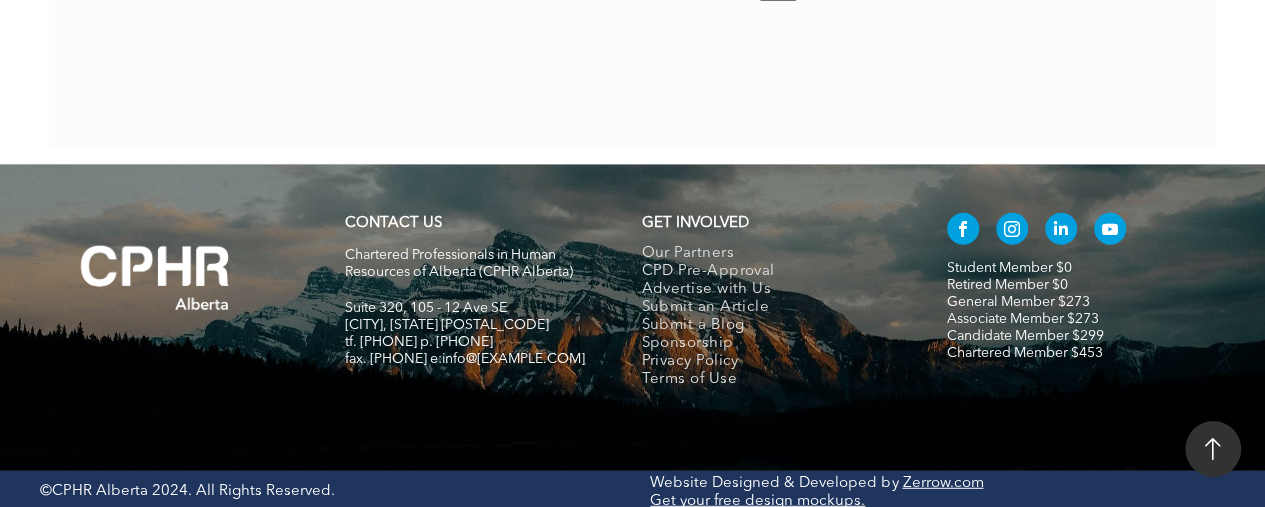 scroll, scrollTop: 2449, scrollLeft: 0, axis: vertical 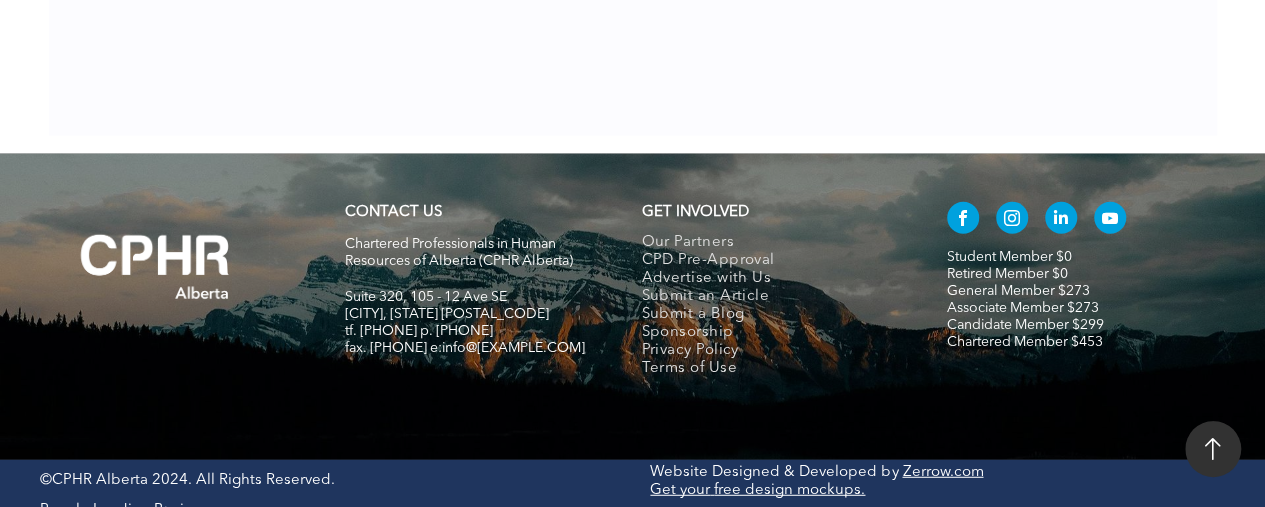 click on "21" at bounding box center (818, -30) 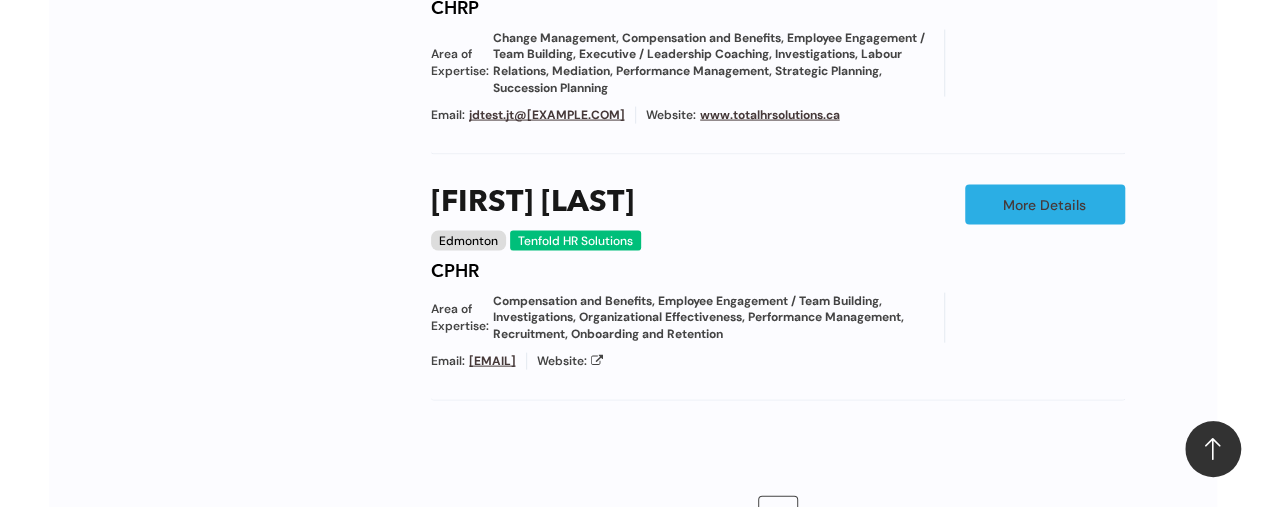 scroll, scrollTop: 2349, scrollLeft: 0, axis: vertical 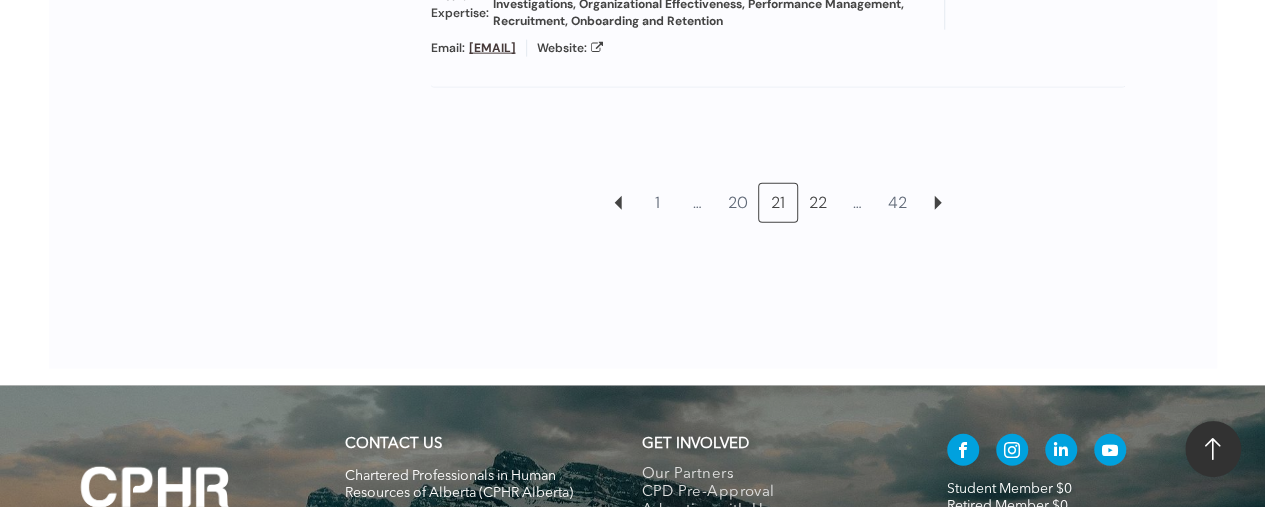 click on "22" at bounding box center (818, 203) 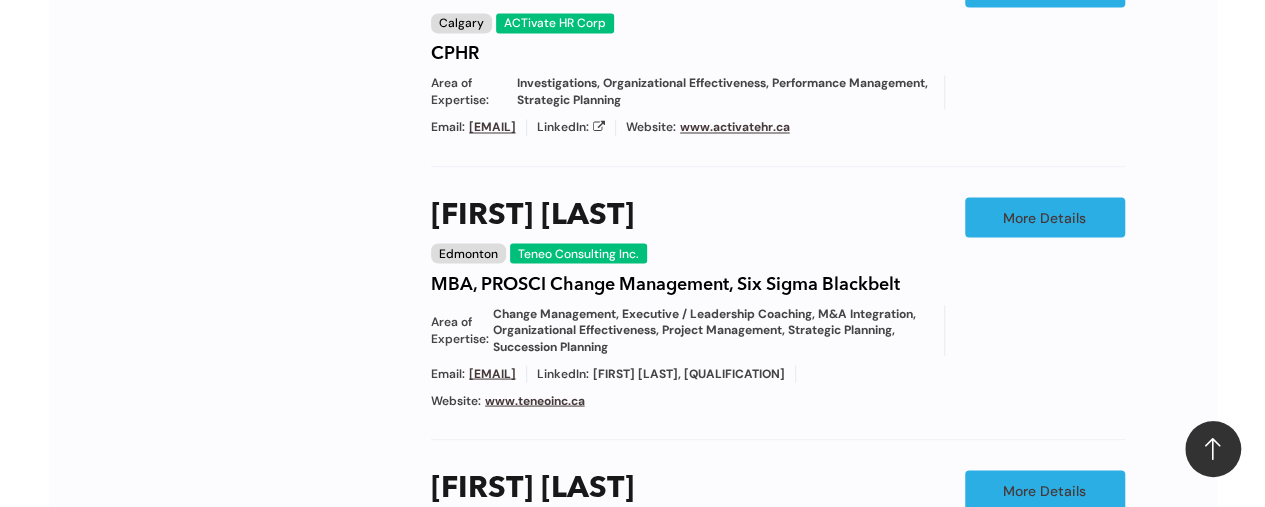 scroll, scrollTop: 2449, scrollLeft: 0, axis: vertical 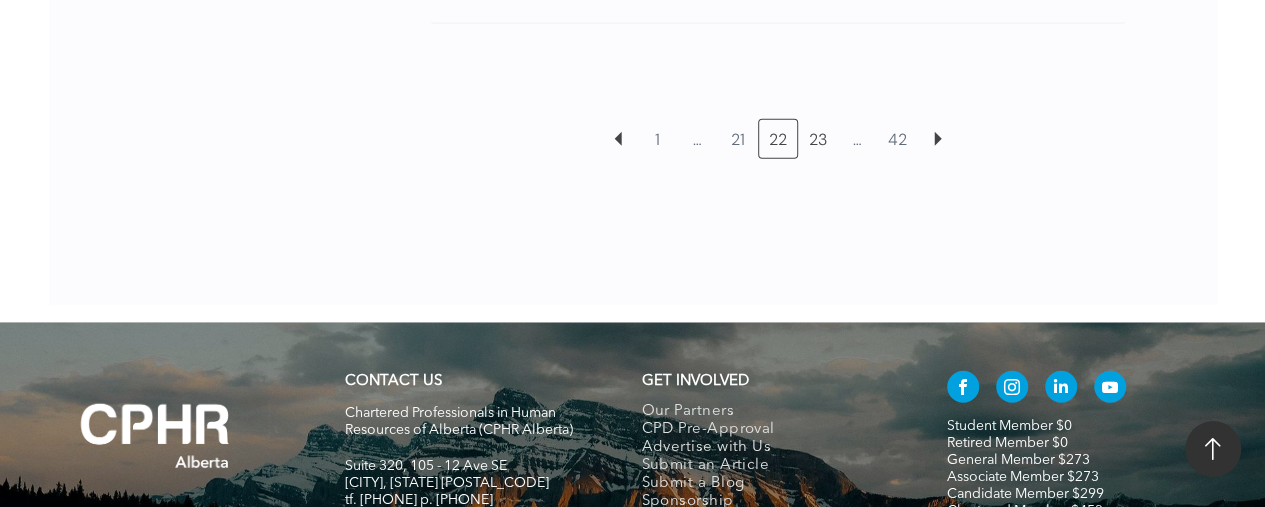 click on "23" at bounding box center [818, 139] 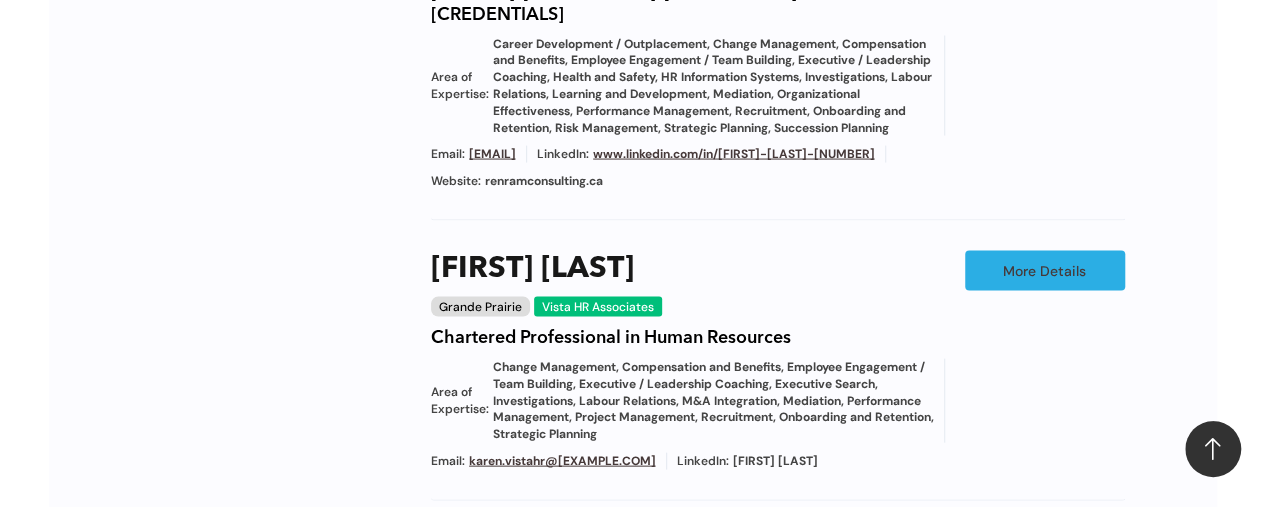 scroll, scrollTop: 2349, scrollLeft: 0, axis: vertical 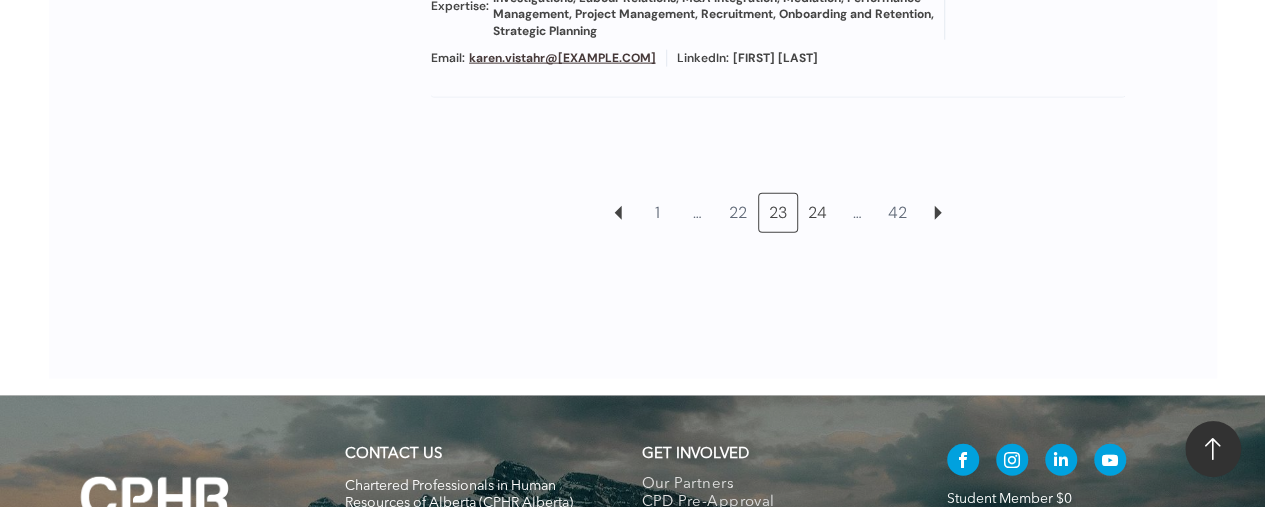 click on "24" at bounding box center [818, 213] 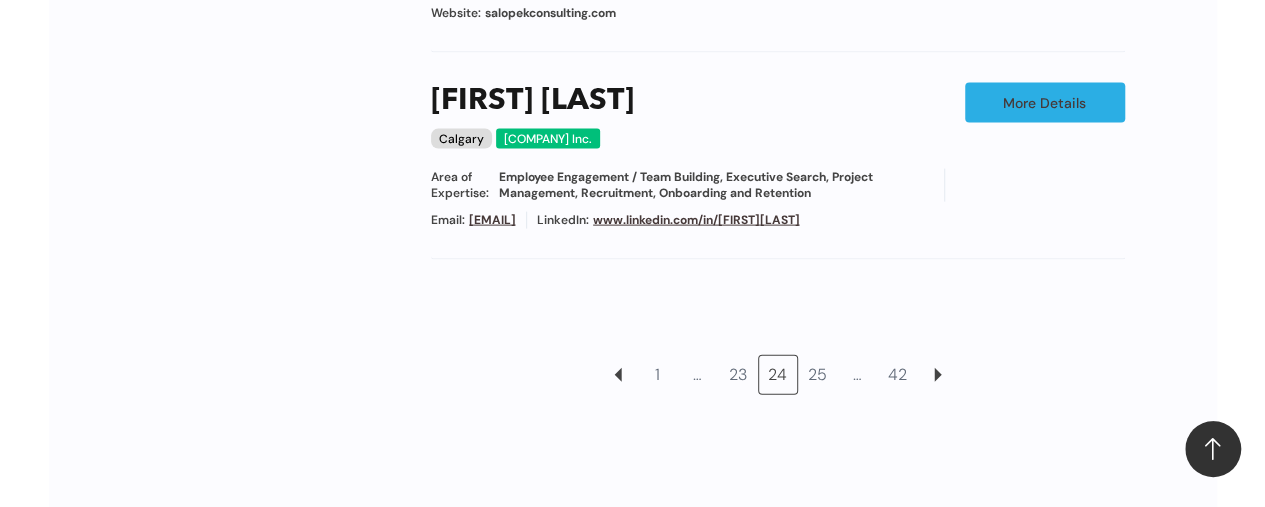 scroll, scrollTop: 2449, scrollLeft: 0, axis: vertical 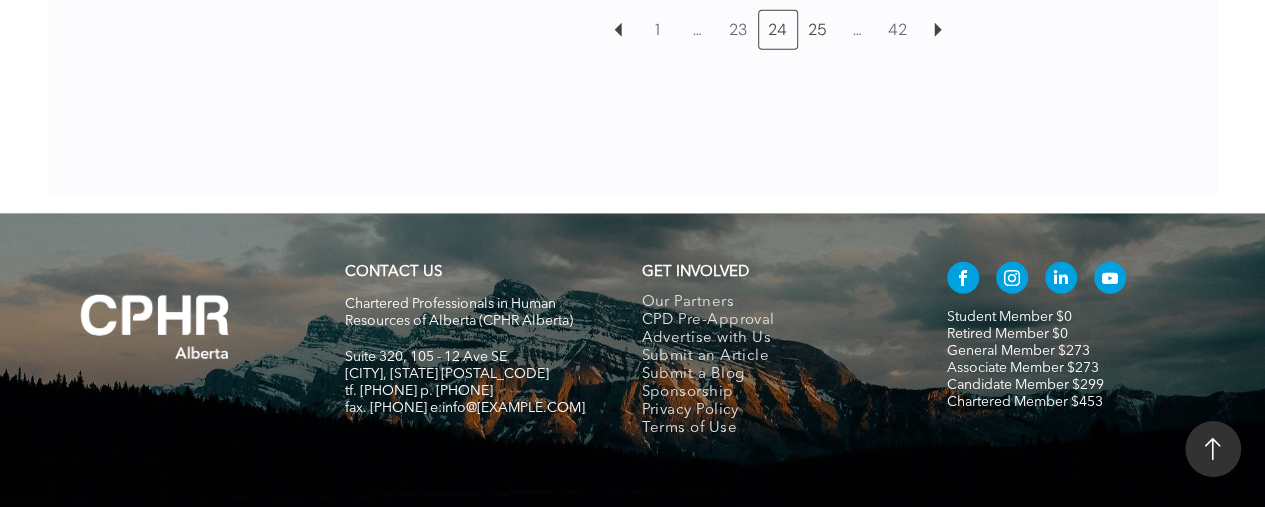 click on "25" at bounding box center (818, 30) 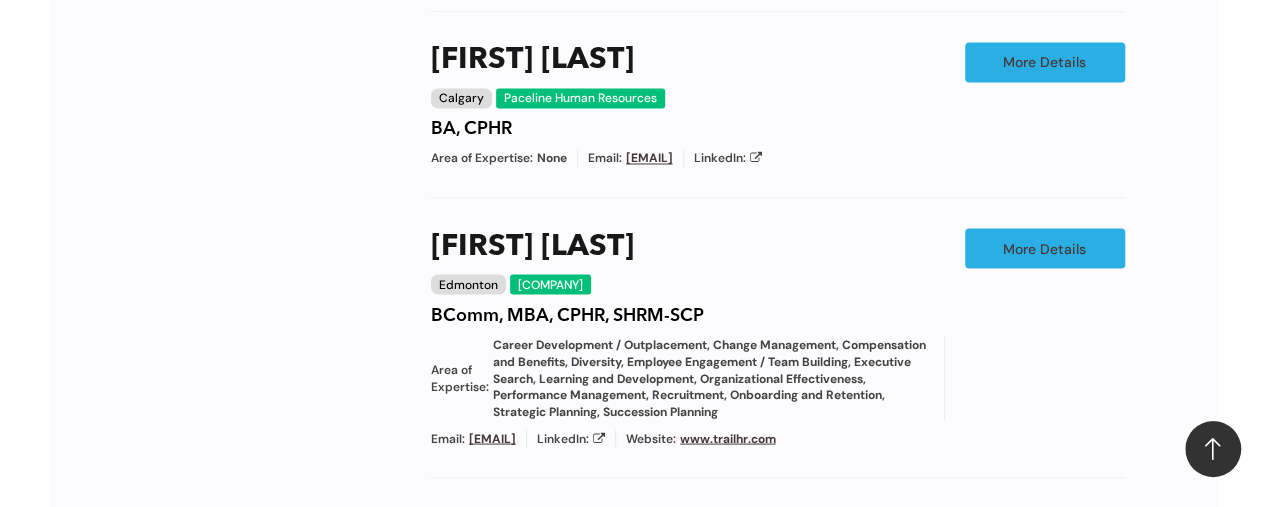 scroll, scrollTop: 2374, scrollLeft: 0, axis: vertical 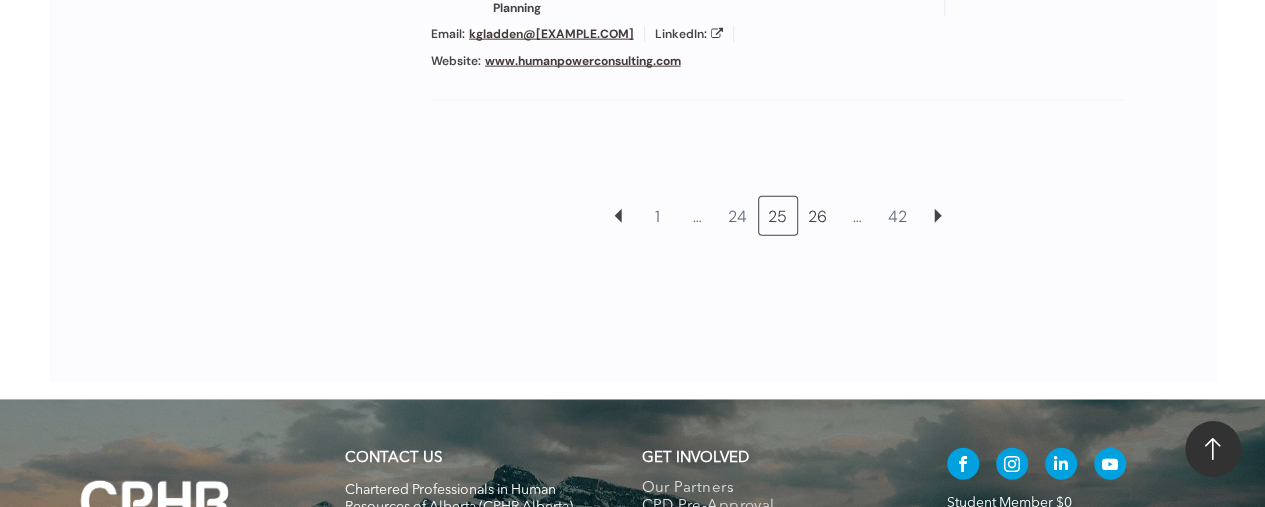 click on "26" at bounding box center (818, 216) 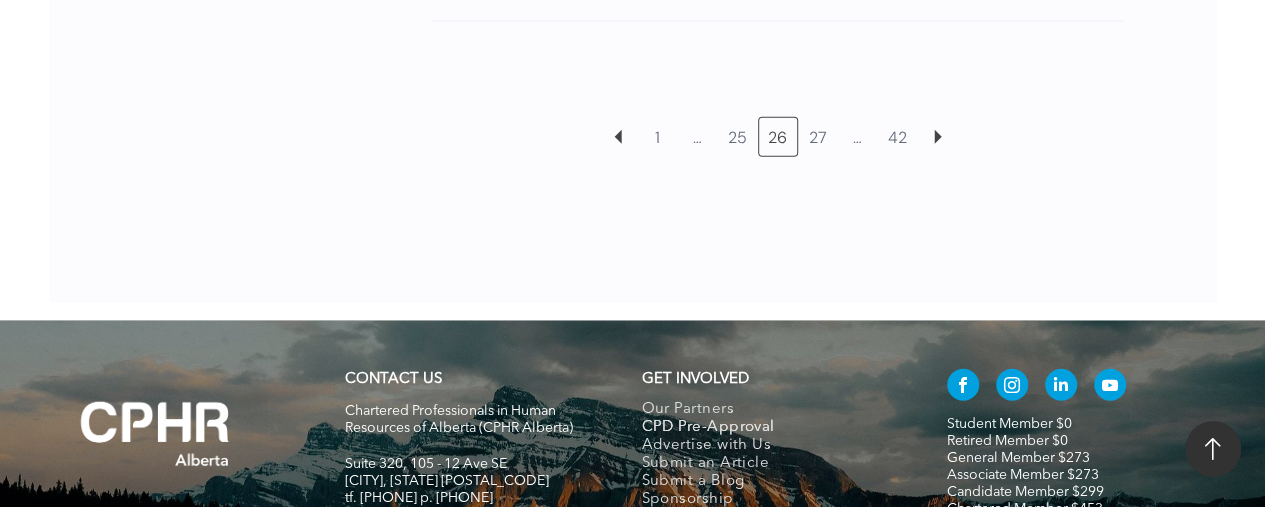 scroll, scrollTop: 2264, scrollLeft: 0, axis: vertical 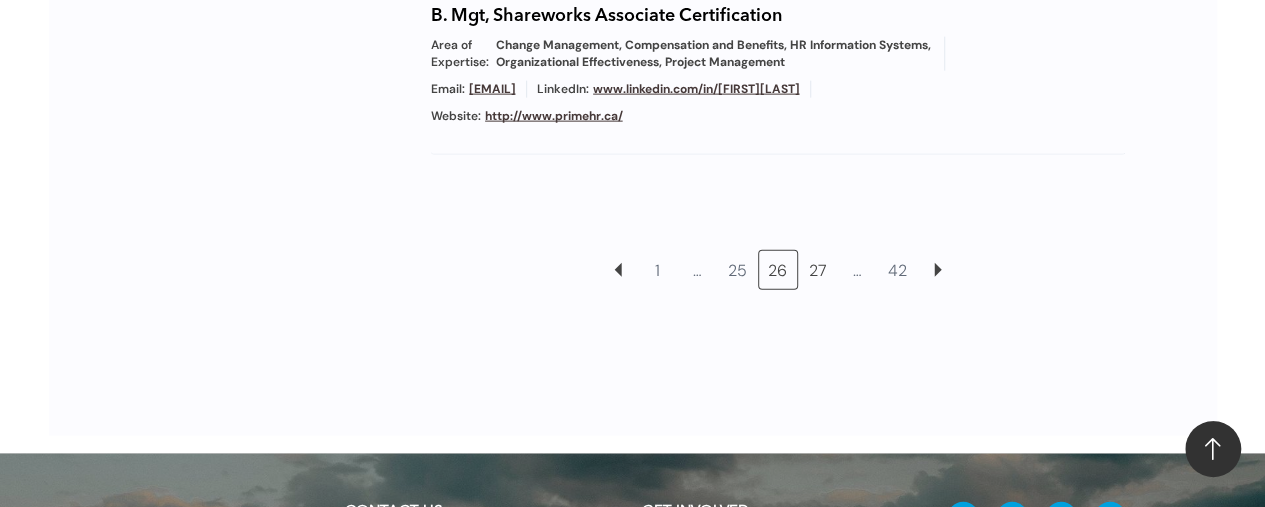 click on "27" at bounding box center (818, 270) 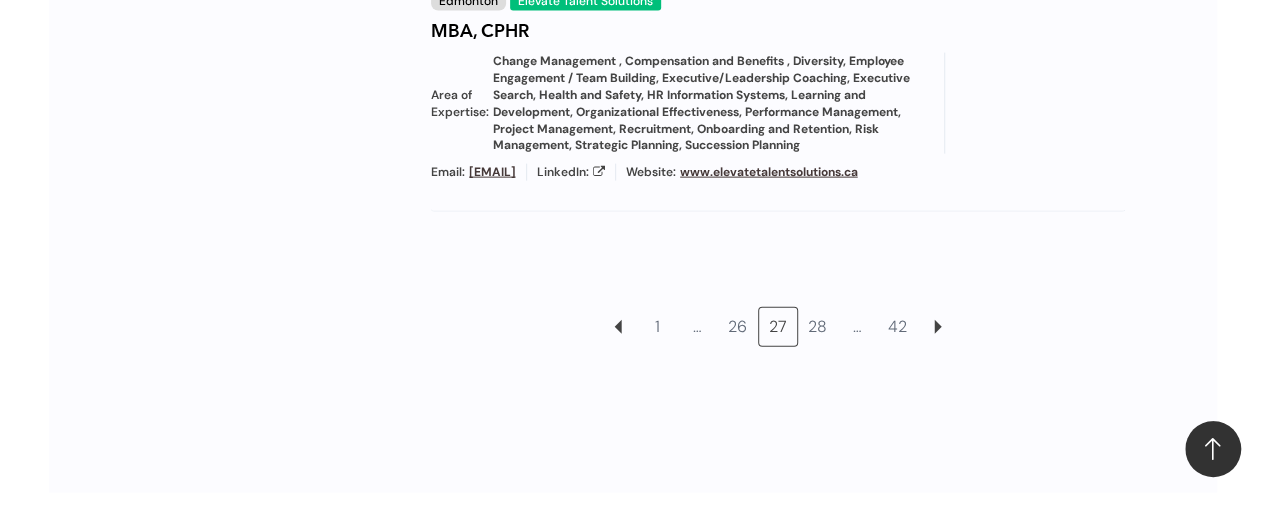 scroll, scrollTop: 2149, scrollLeft: 0, axis: vertical 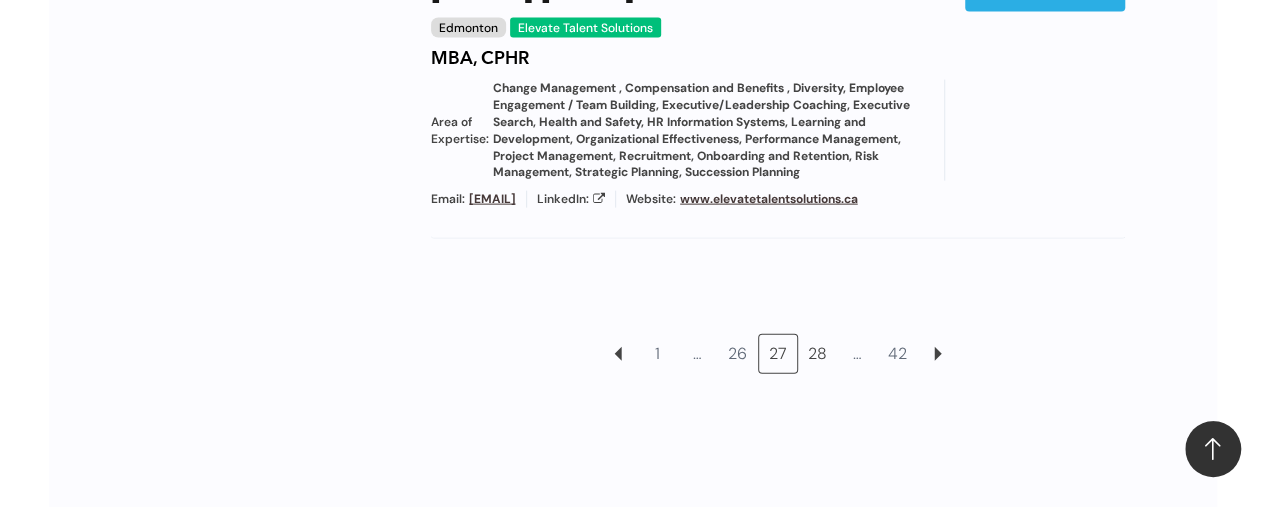 click on "28" at bounding box center (818, 354) 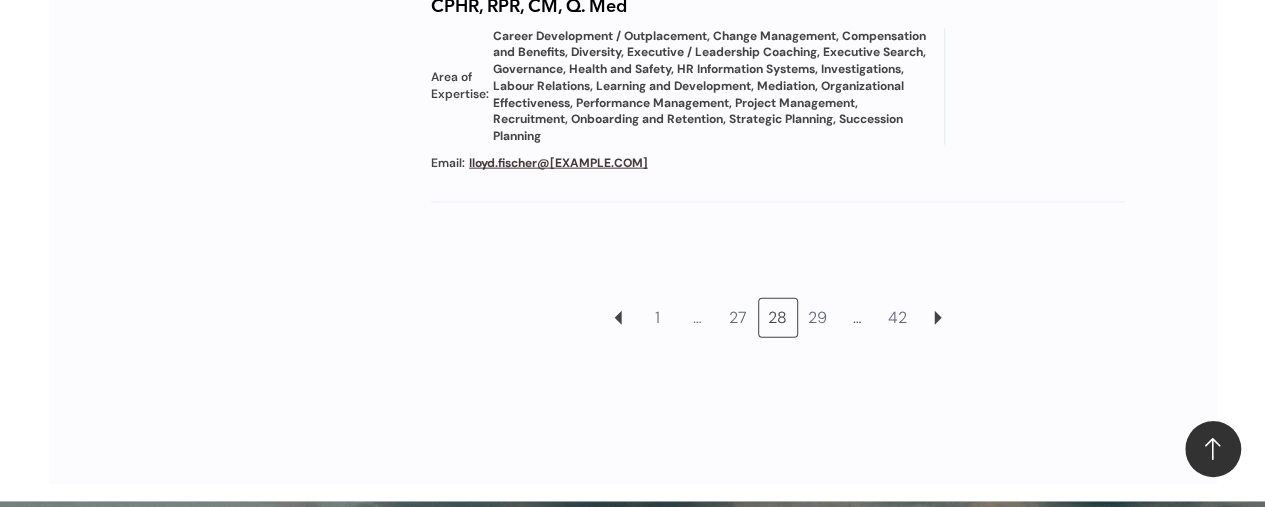 scroll, scrollTop: 2349, scrollLeft: 0, axis: vertical 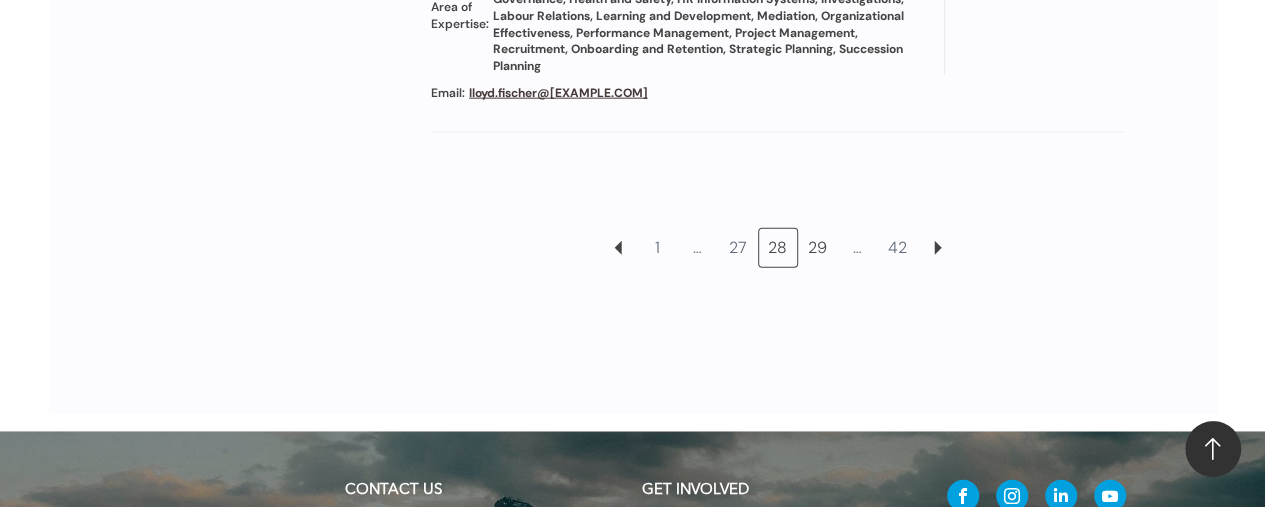 click on "29" at bounding box center [818, 248] 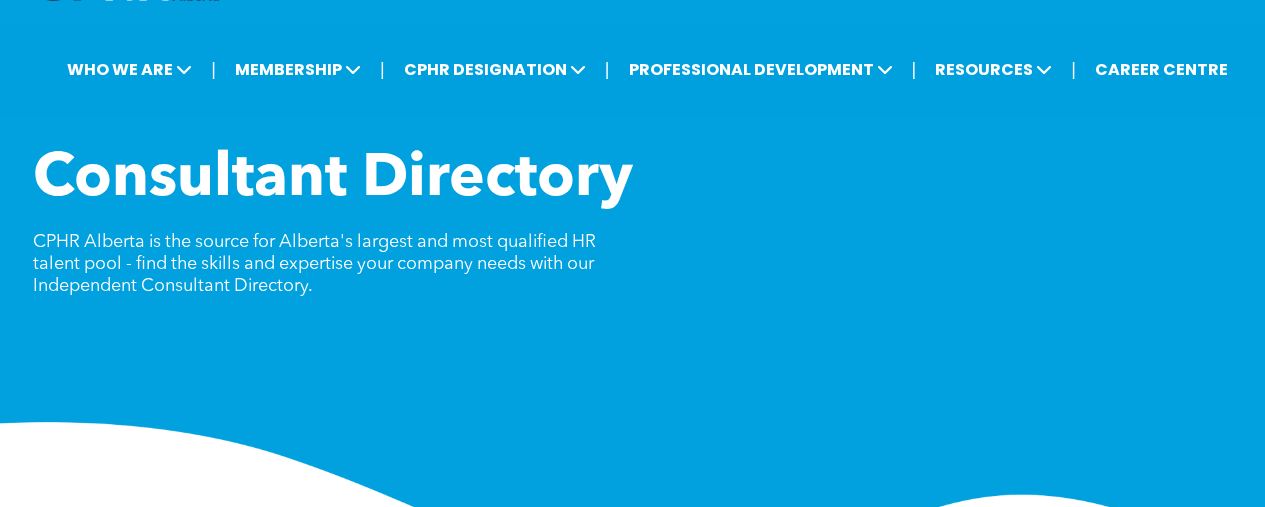 scroll, scrollTop: 0, scrollLeft: 0, axis: both 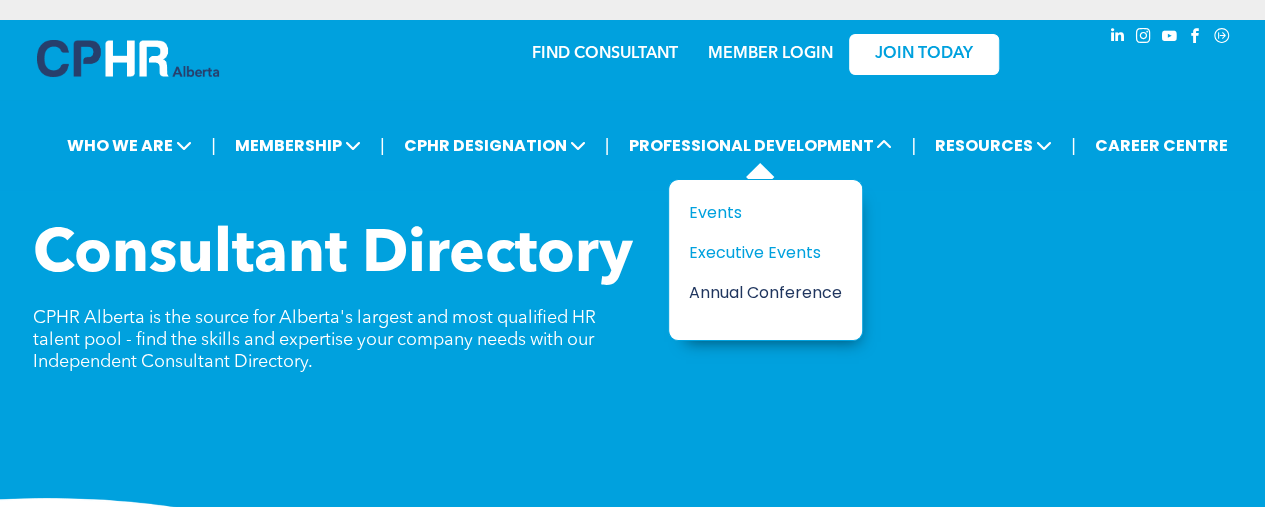 click on "Annual Conference" at bounding box center [758, 292] 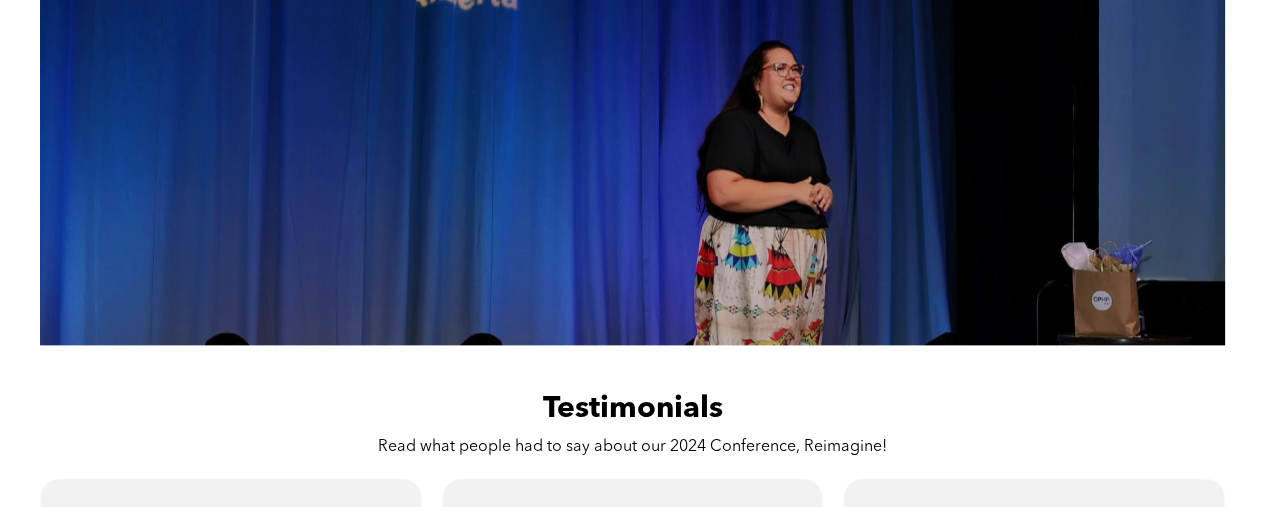 scroll, scrollTop: 1100, scrollLeft: 0, axis: vertical 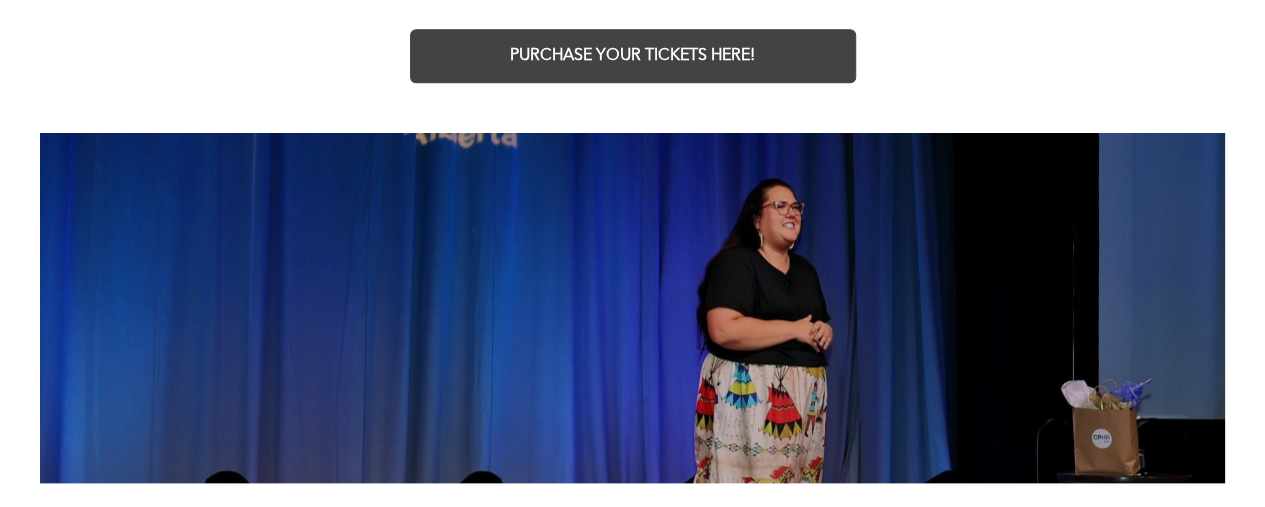 click on "PURCHASE YOUR TICKETS HERE!" at bounding box center (633, 56) 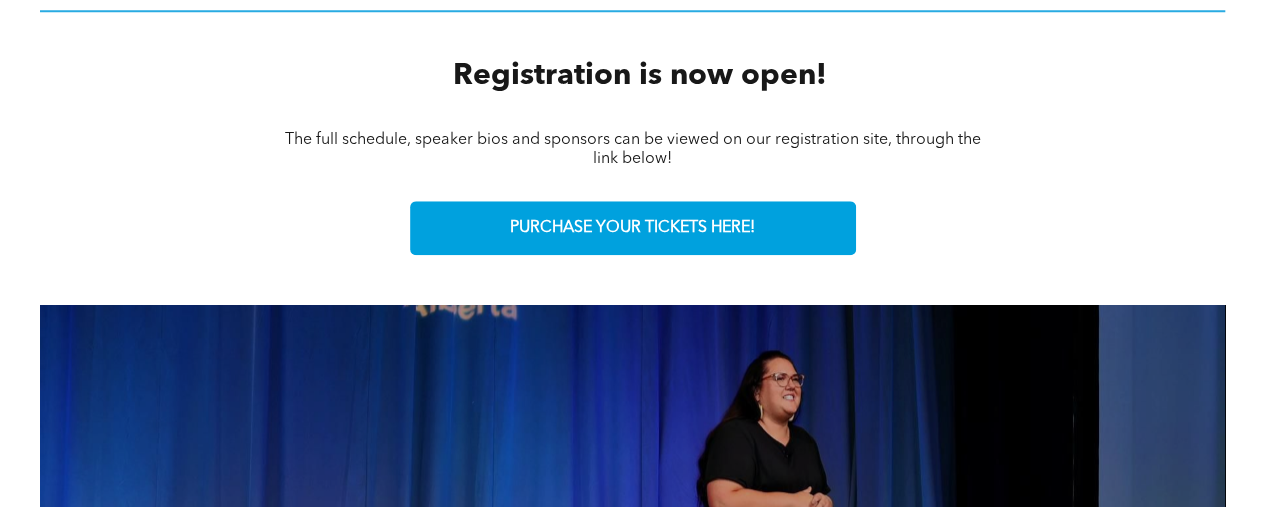 scroll, scrollTop: 700, scrollLeft: 0, axis: vertical 